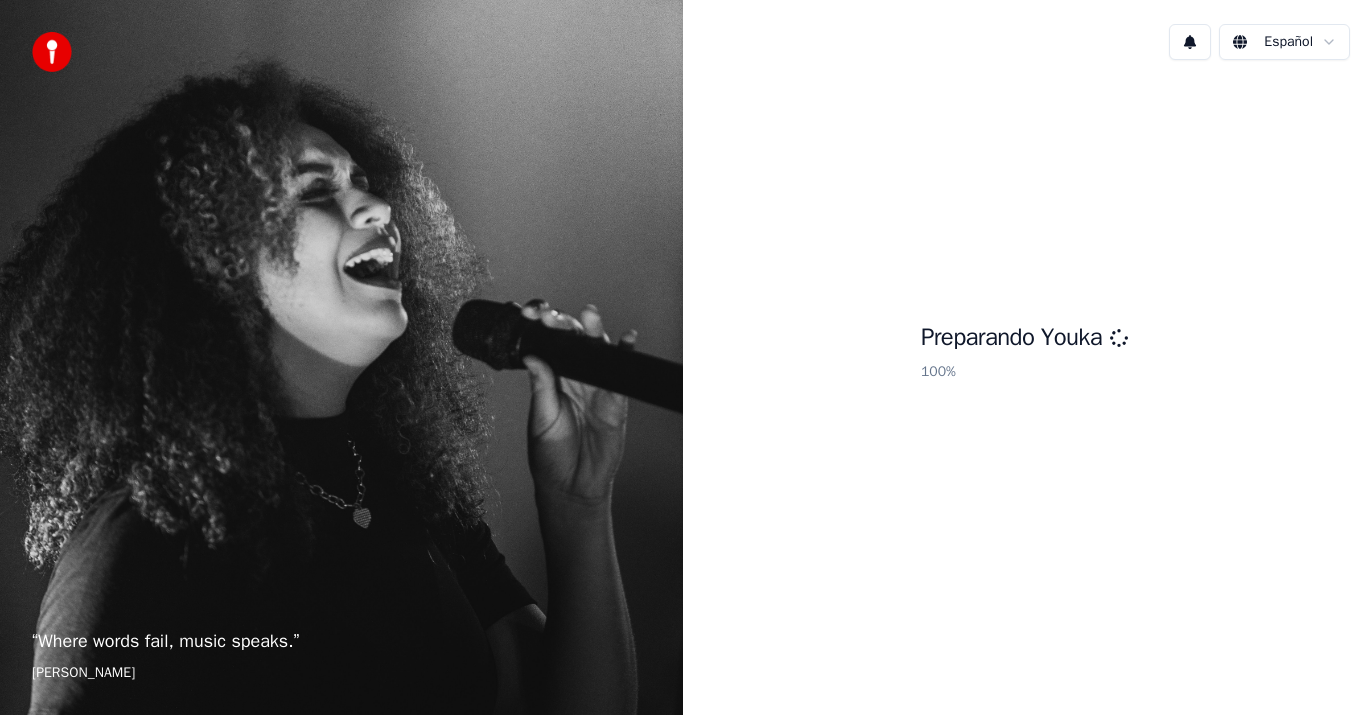 scroll, scrollTop: 0, scrollLeft: 0, axis: both 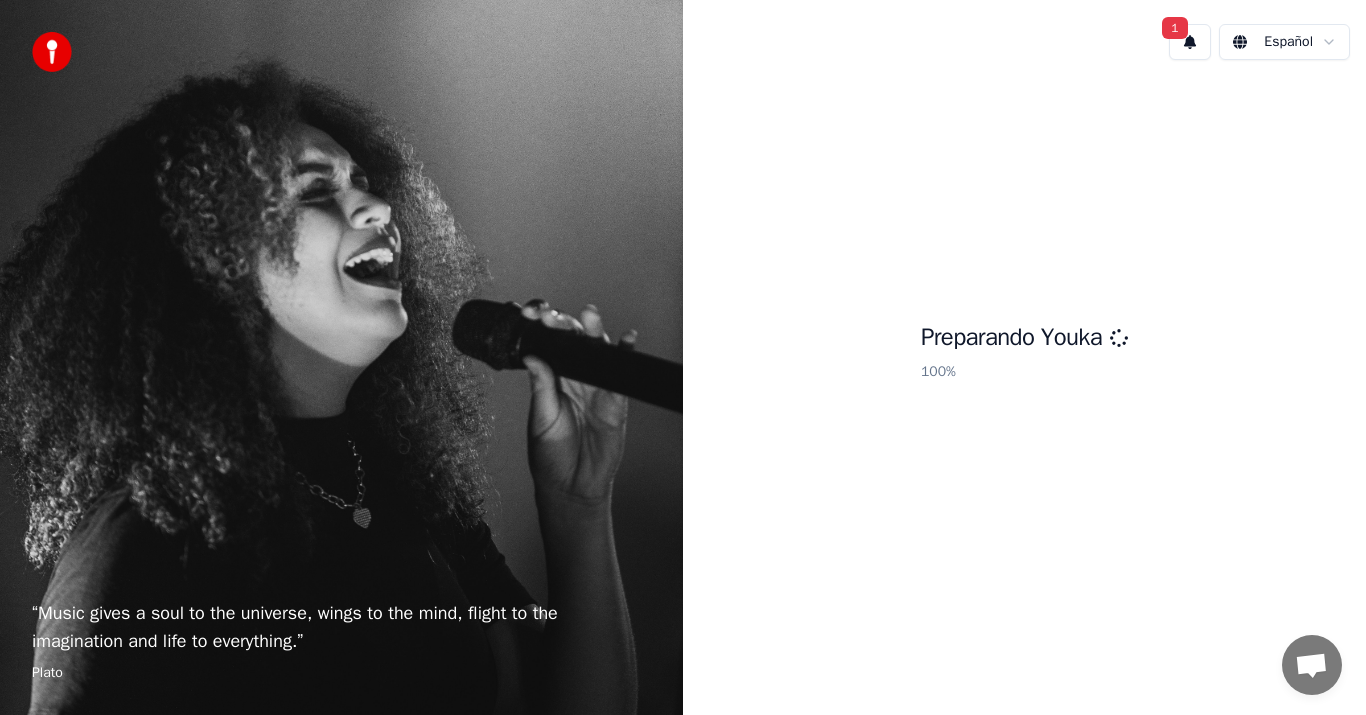 click on "1" at bounding box center [1190, 42] 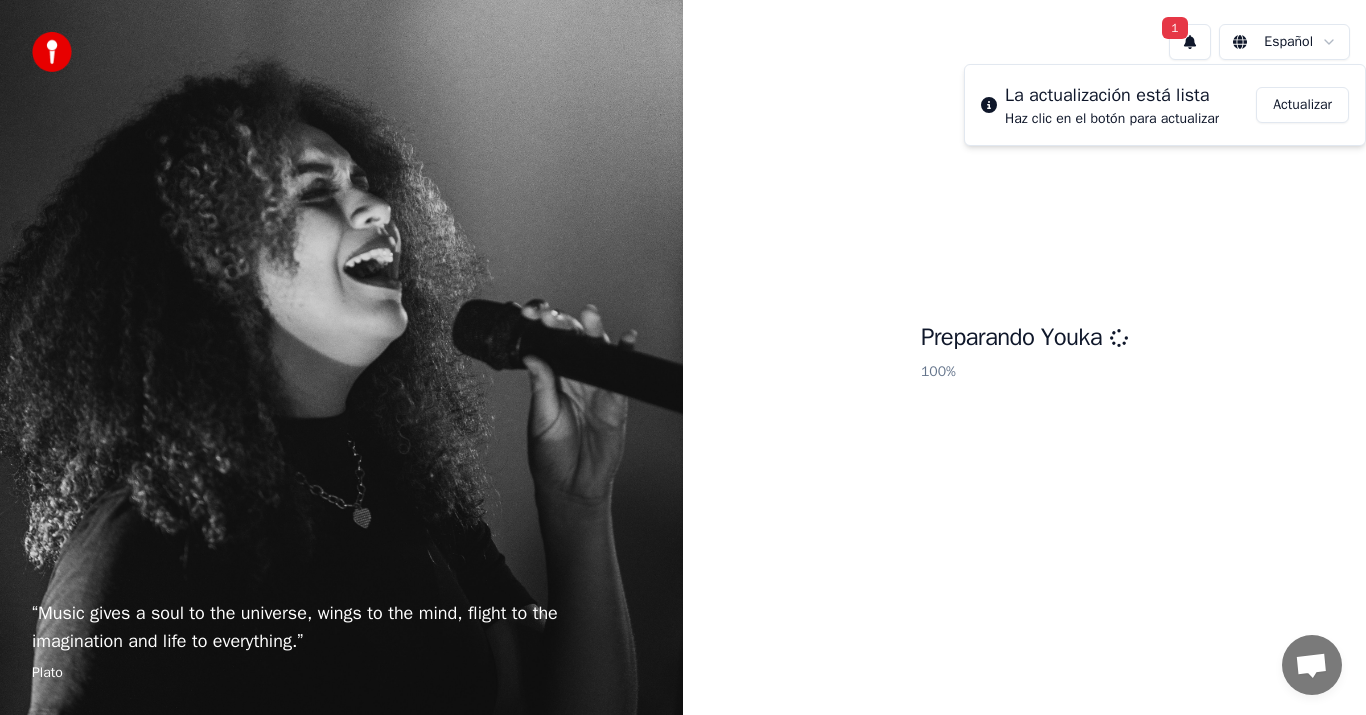 click on "Actualizar" at bounding box center (1302, 105) 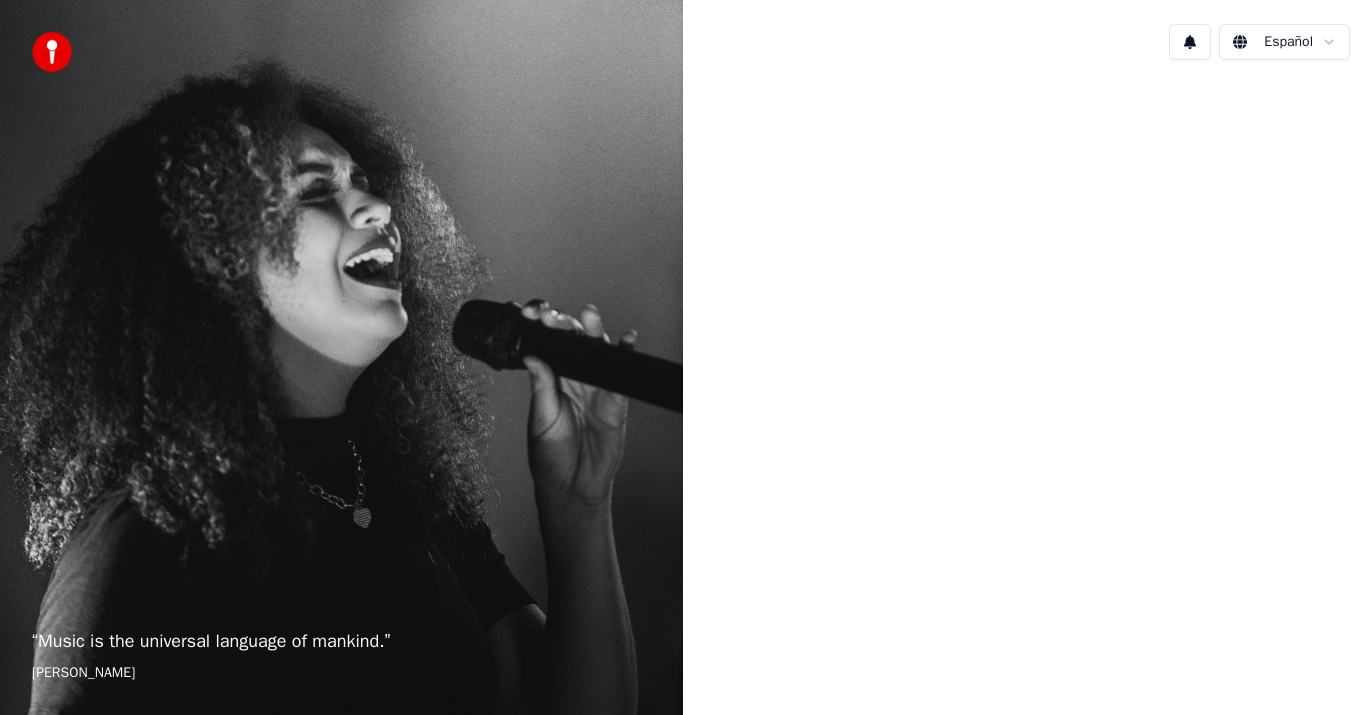 scroll, scrollTop: 0, scrollLeft: 0, axis: both 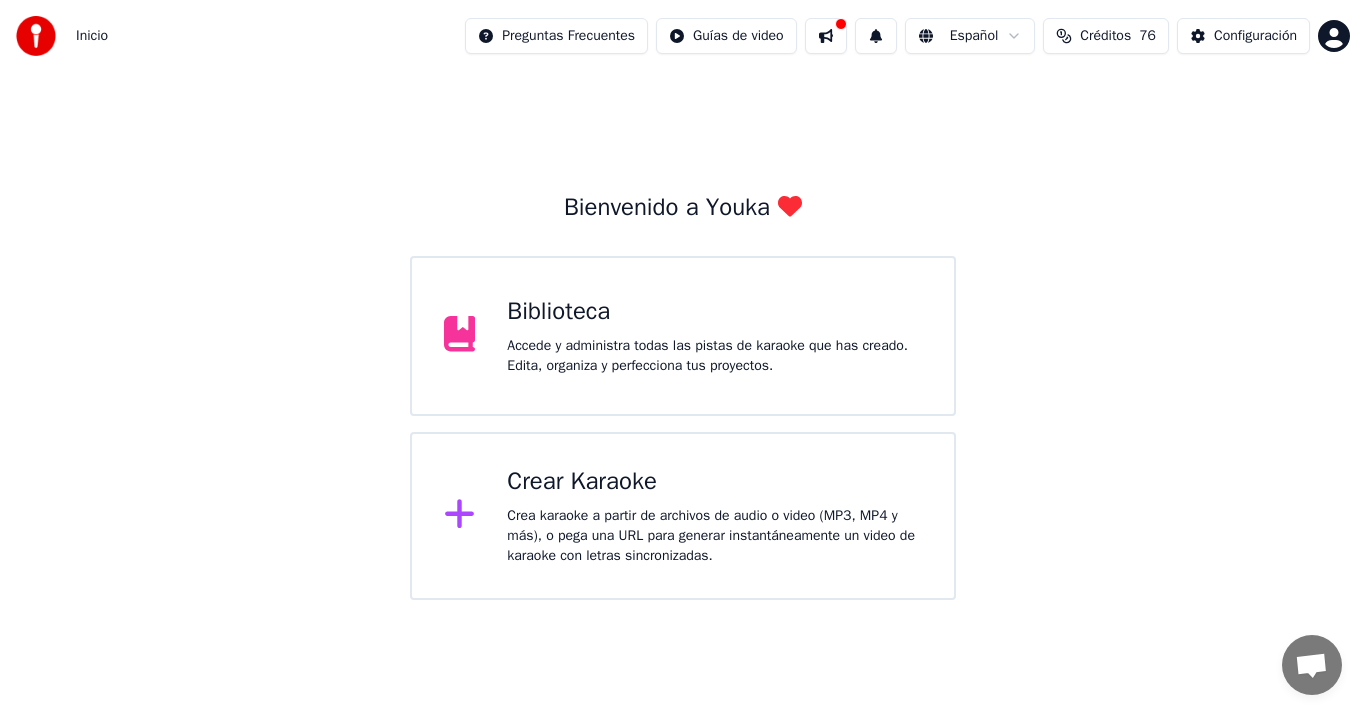 click on "Crear Karaoke" at bounding box center [714, 482] 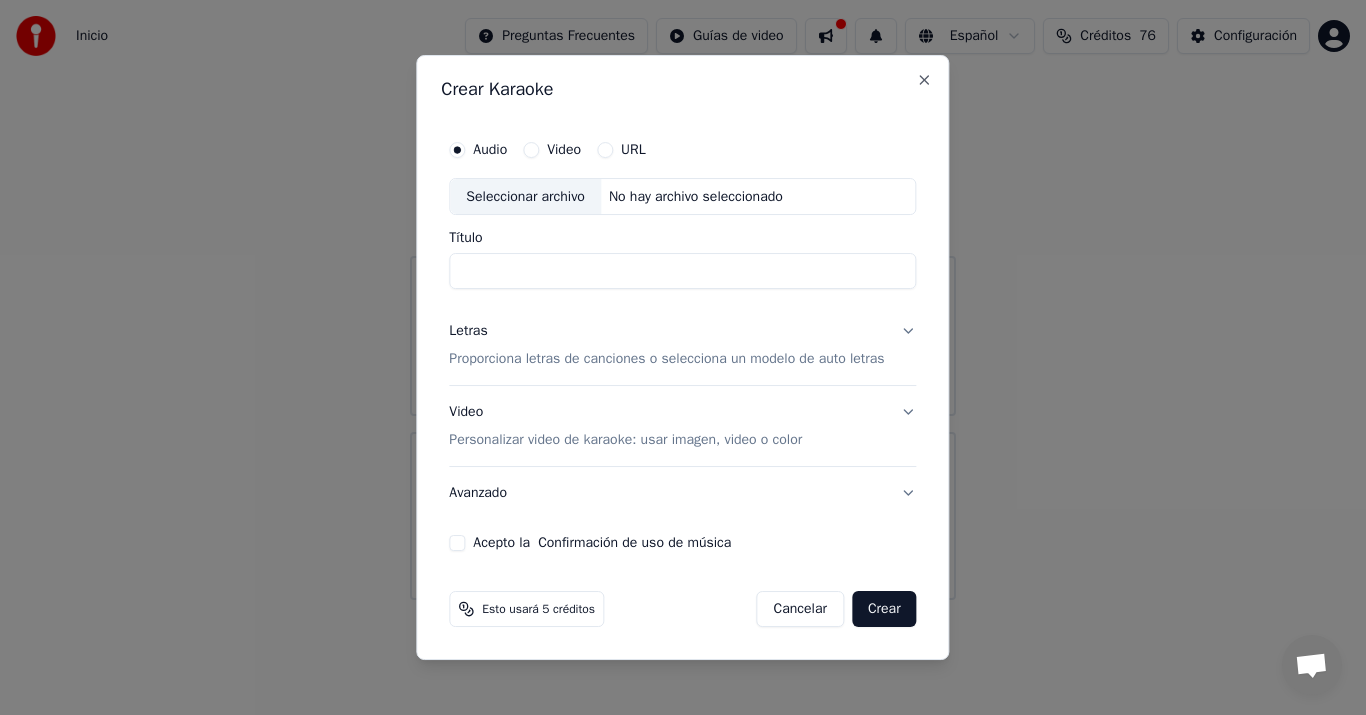click on "Seleccionar archivo" at bounding box center [525, 197] 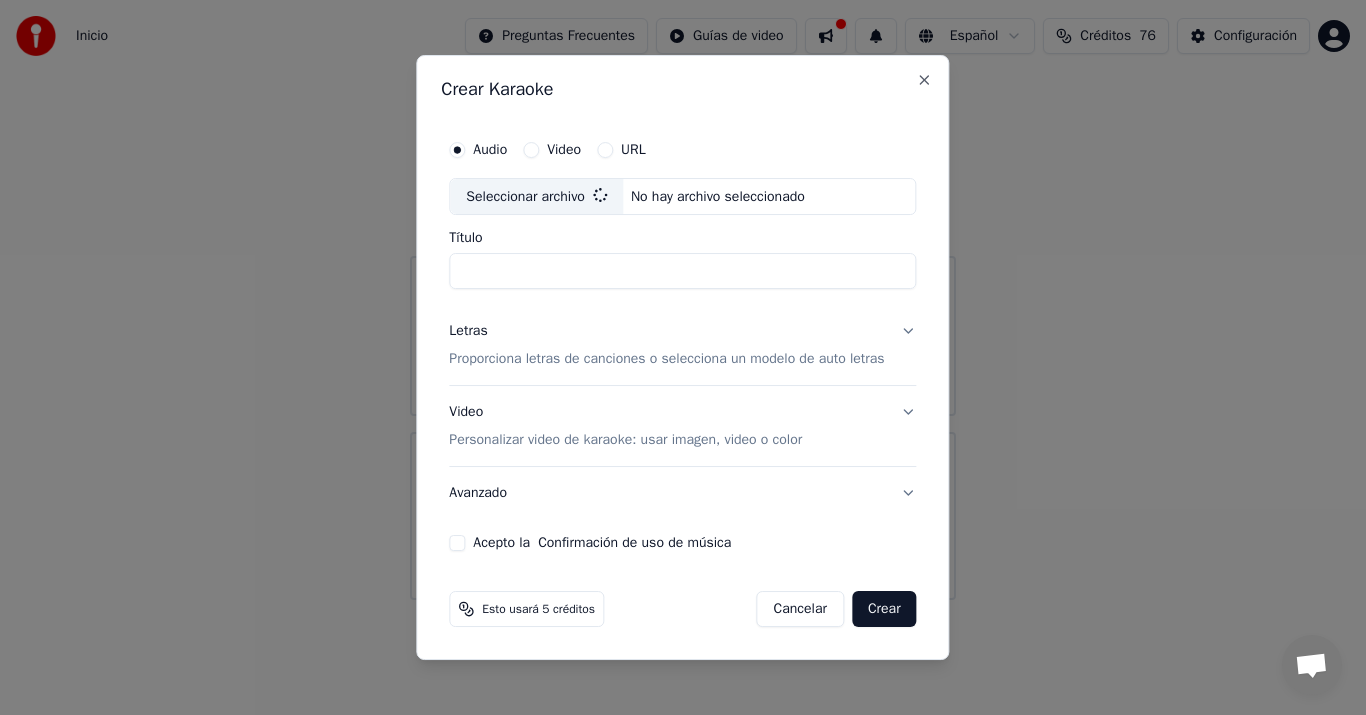 type on "**********" 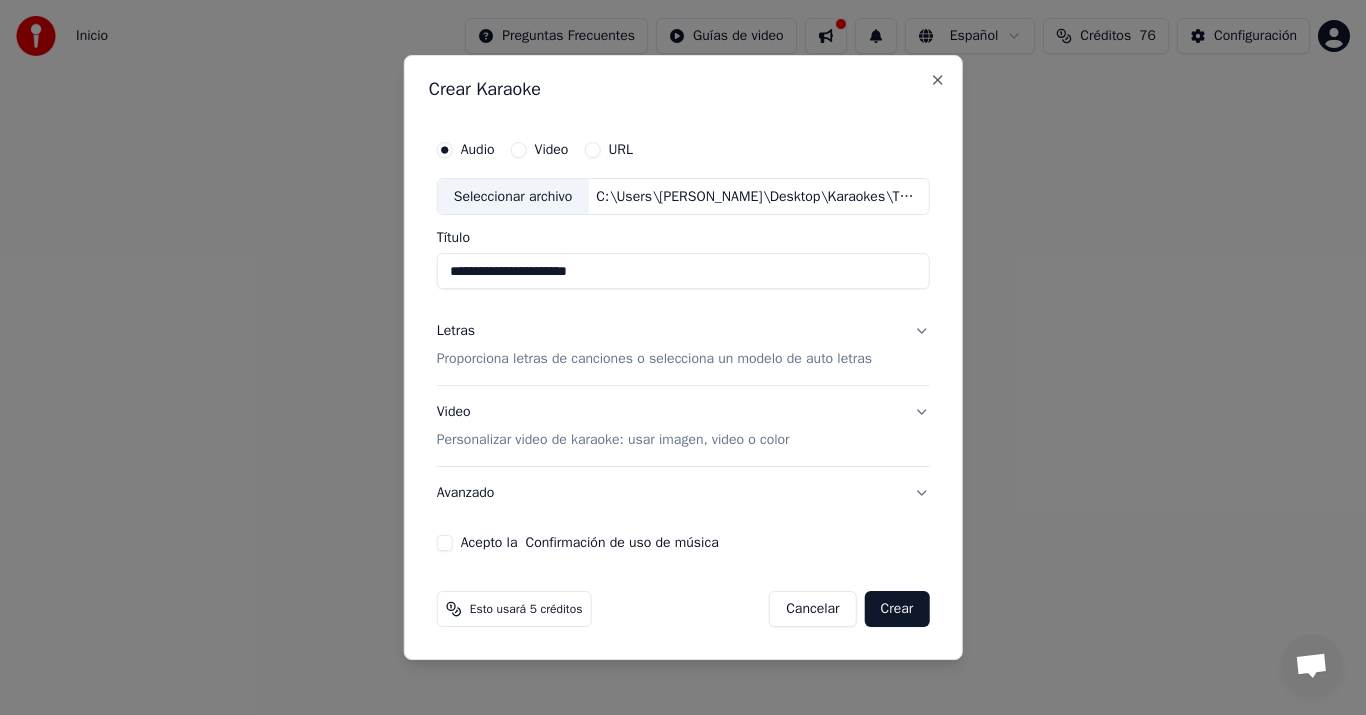 click on "Letras Proporciona letras de canciones o selecciona un modelo de auto letras" at bounding box center (654, 346) 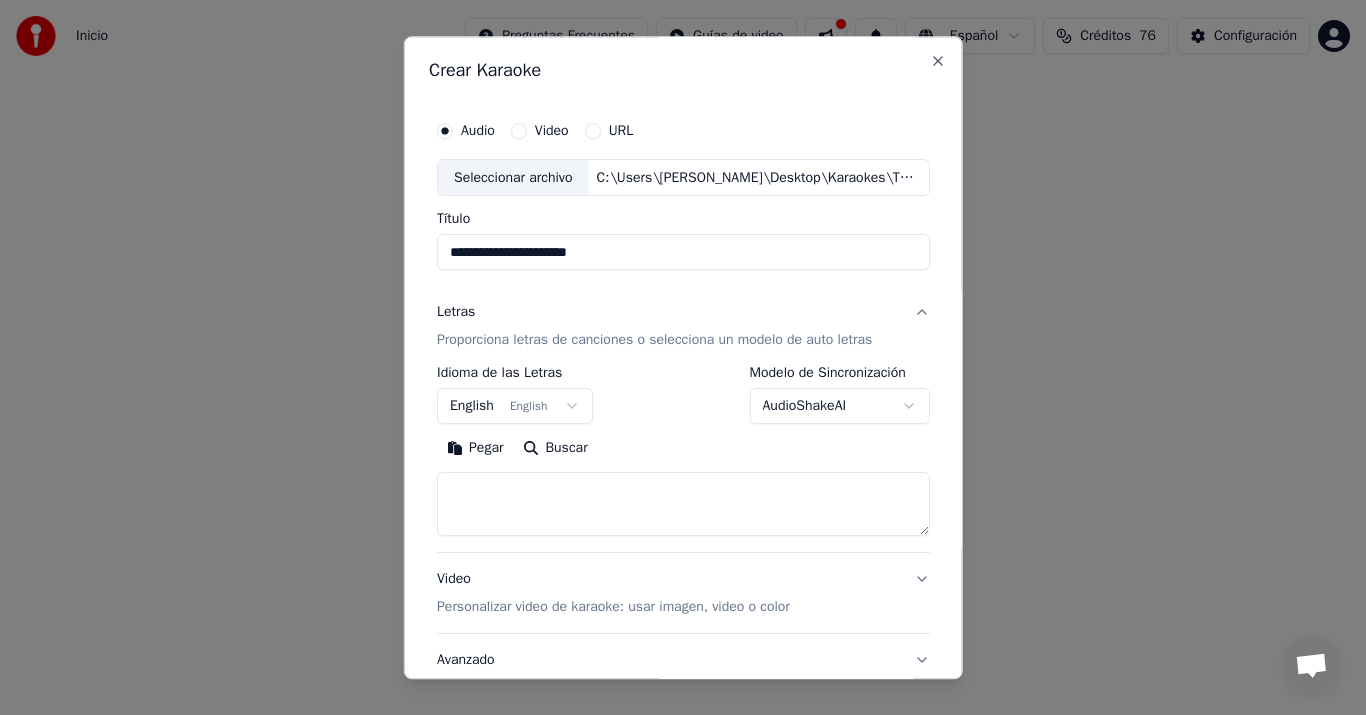click on "Pegar" at bounding box center [475, 449] 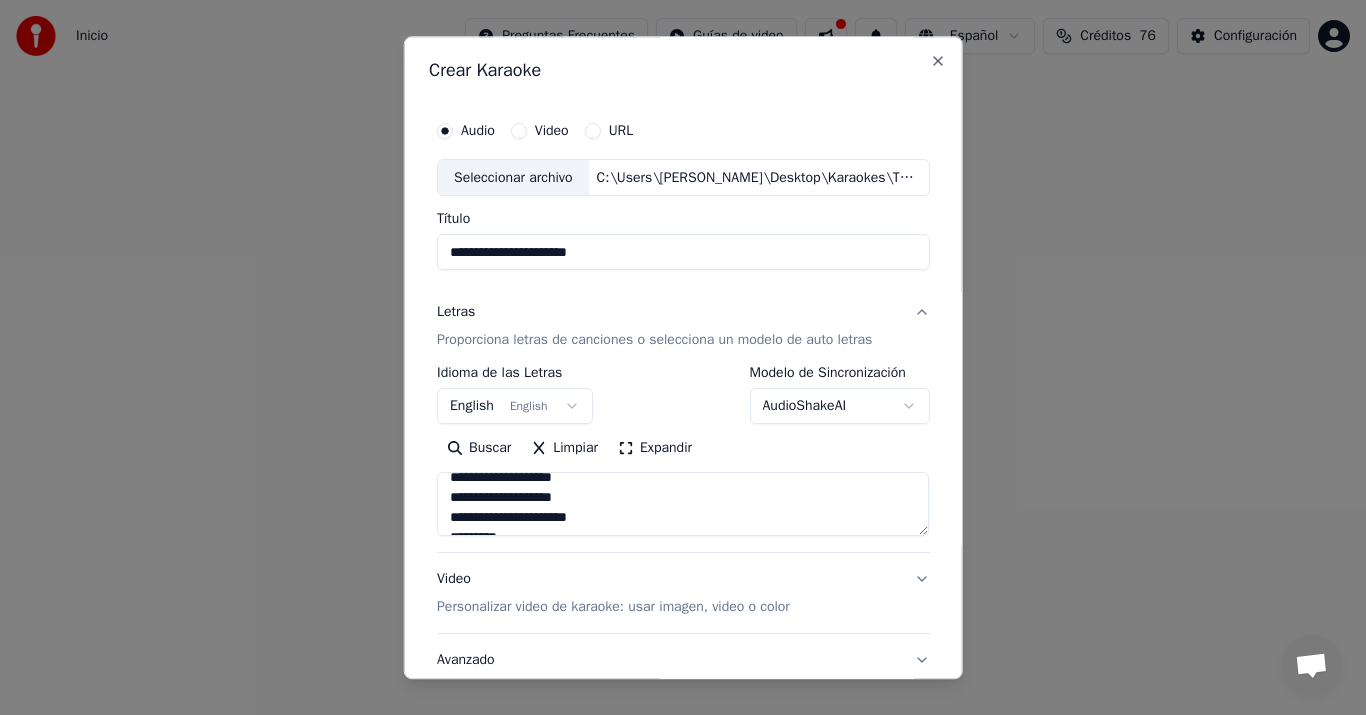 scroll, scrollTop: 214, scrollLeft: 0, axis: vertical 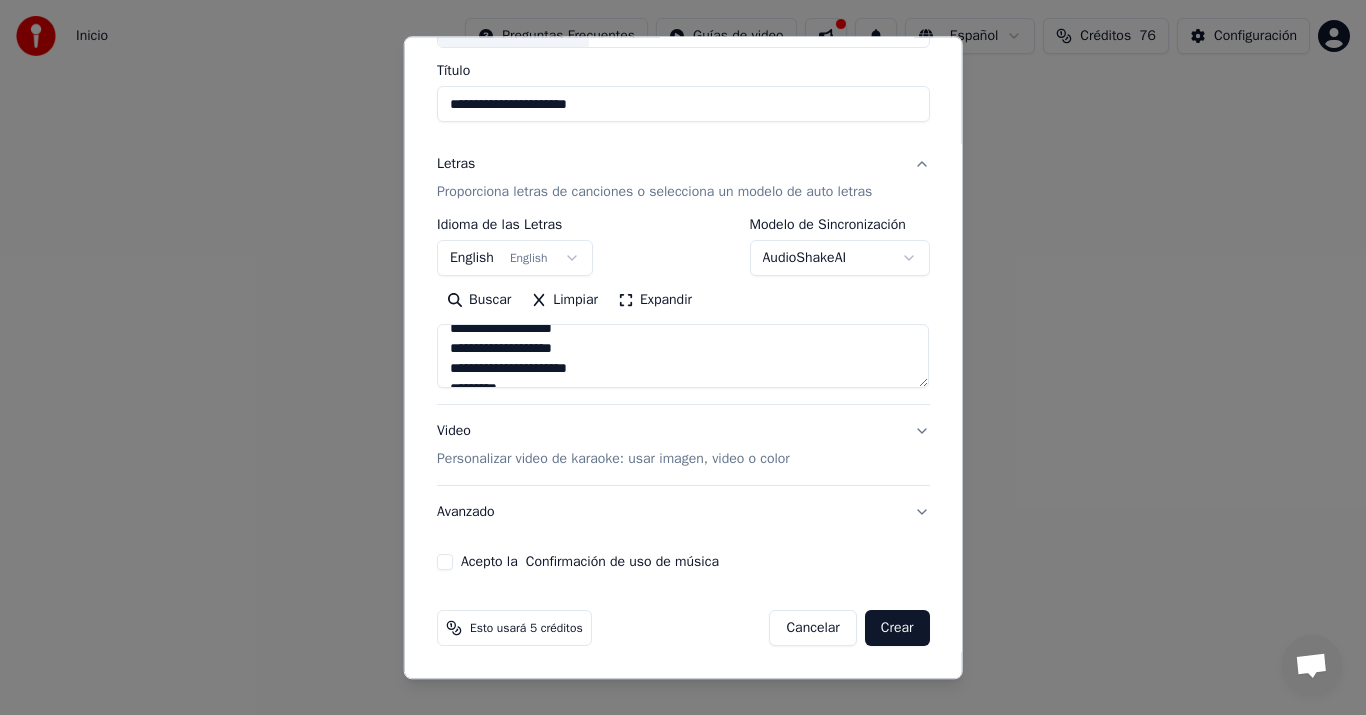 click on "Personalizar video de karaoke: usar imagen, video o color" at bounding box center (613, 460) 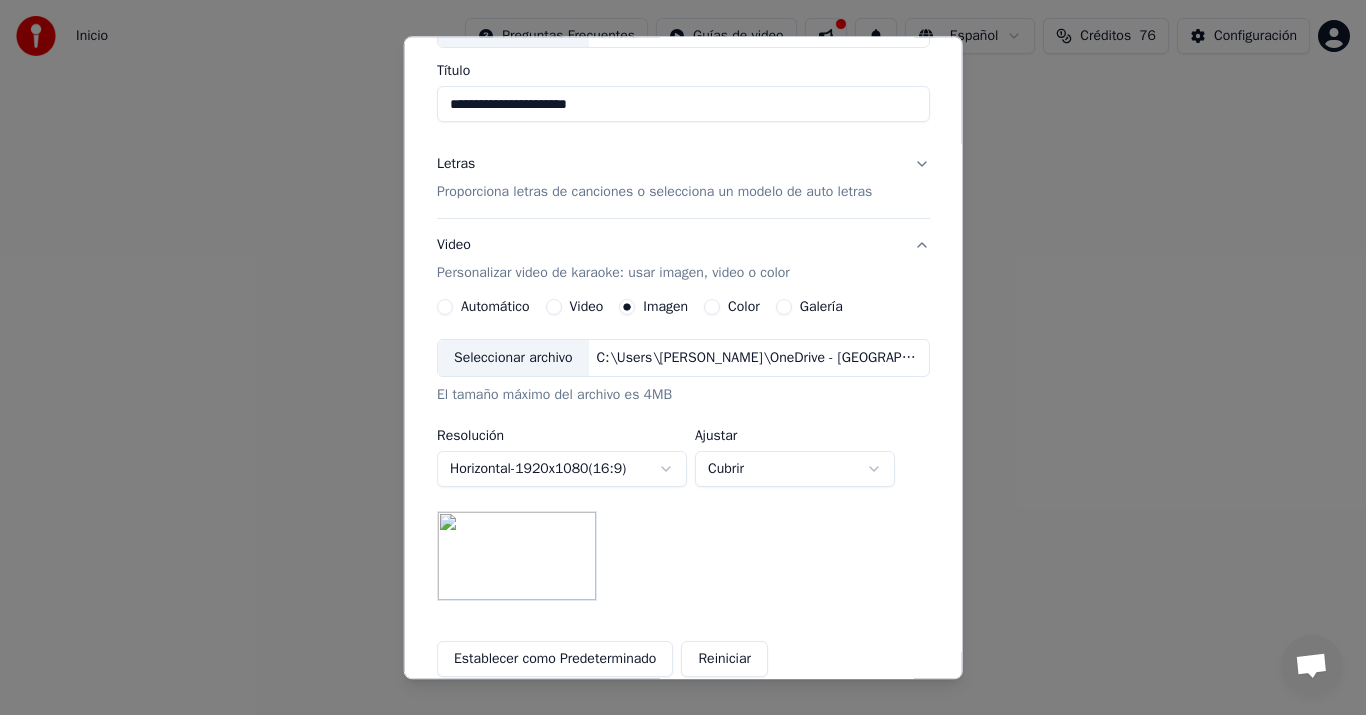 click on "Seleccionar archivo" at bounding box center (513, 359) 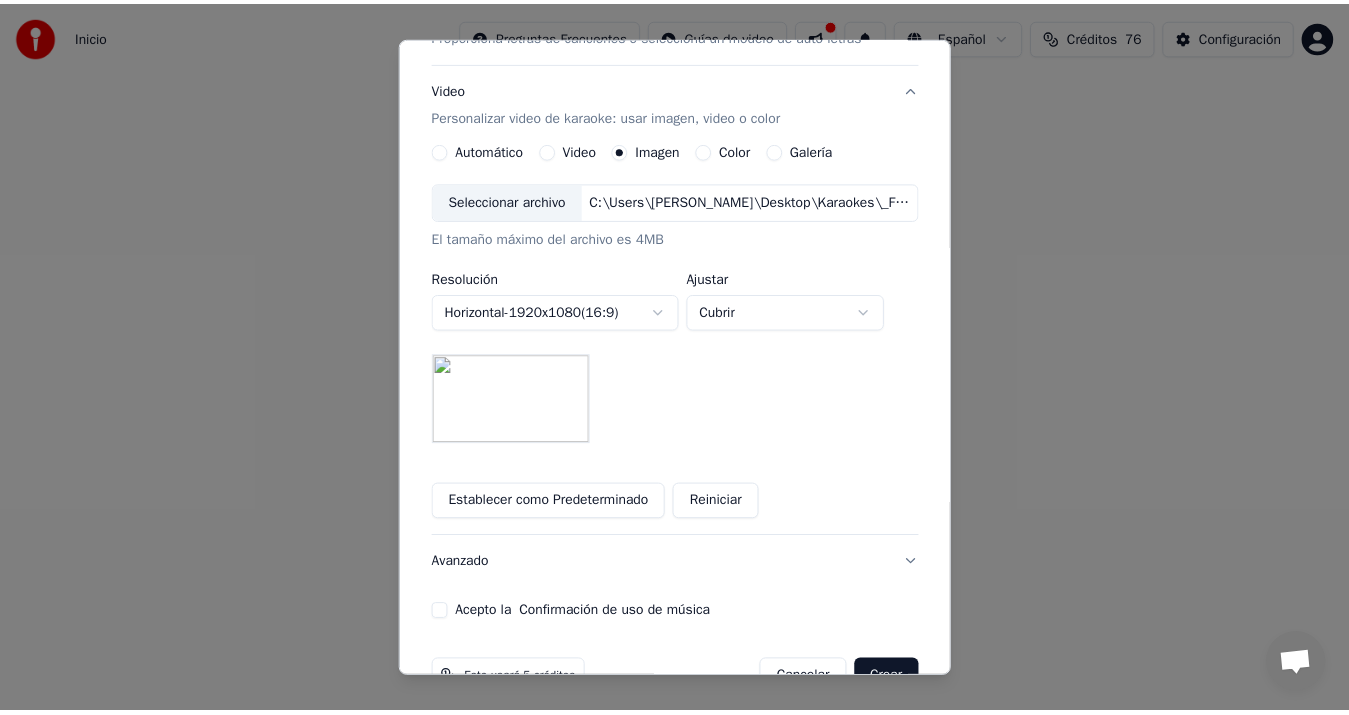 scroll, scrollTop: 356, scrollLeft: 0, axis: vertical 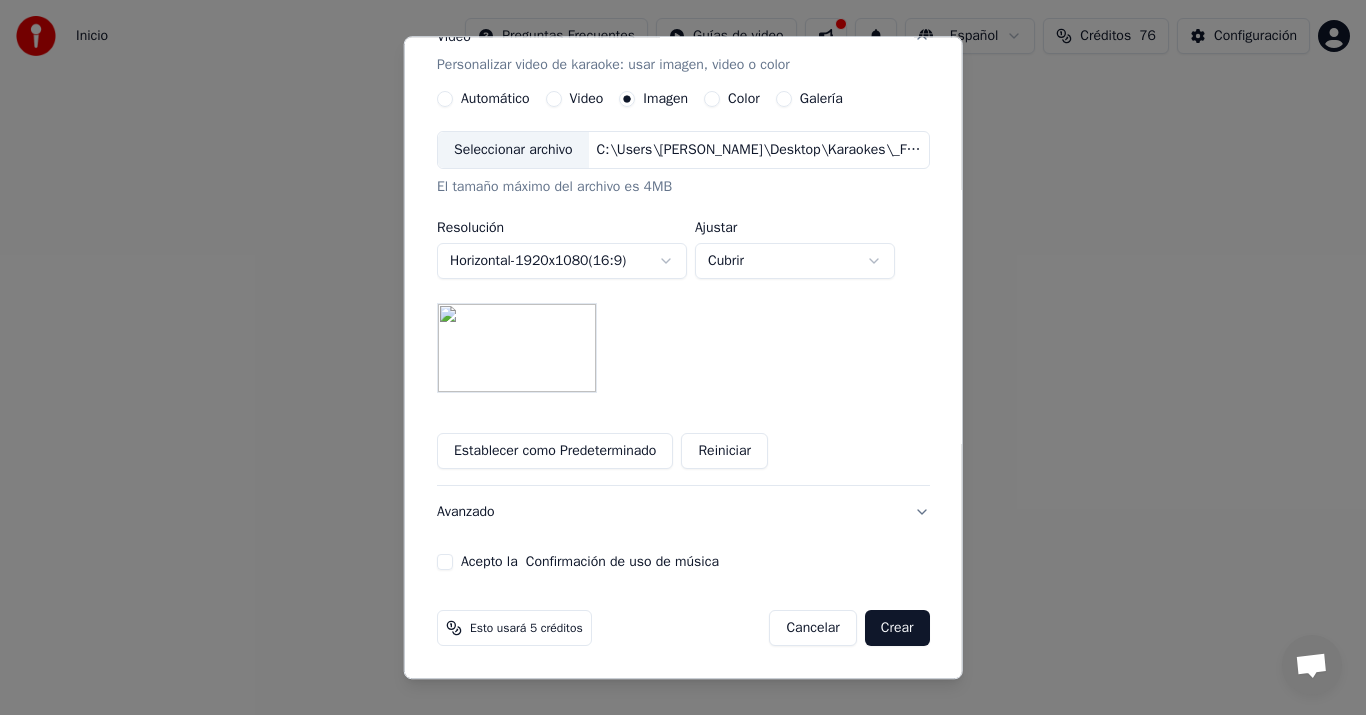 click on "Acepto la   Confirmación de uso de música" at bounding box center [445, 563] 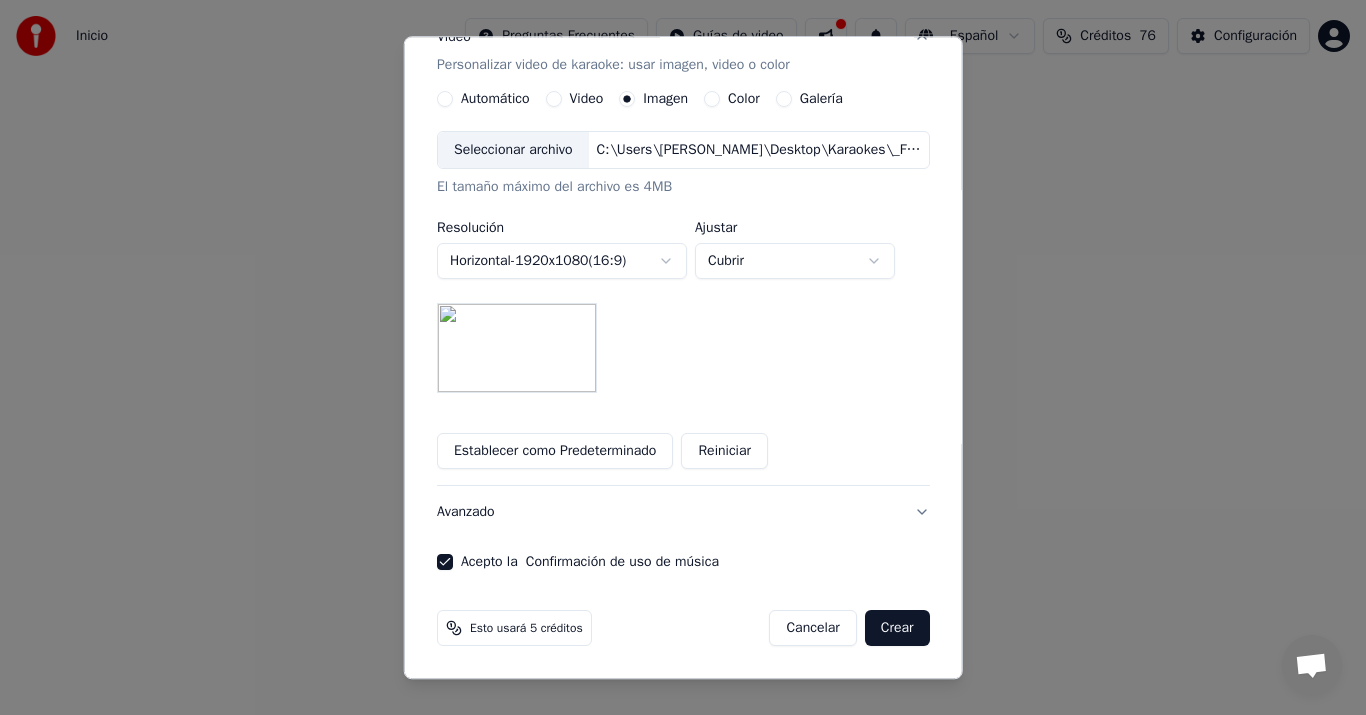 click on "Crear" at bounding box center (897, 629) 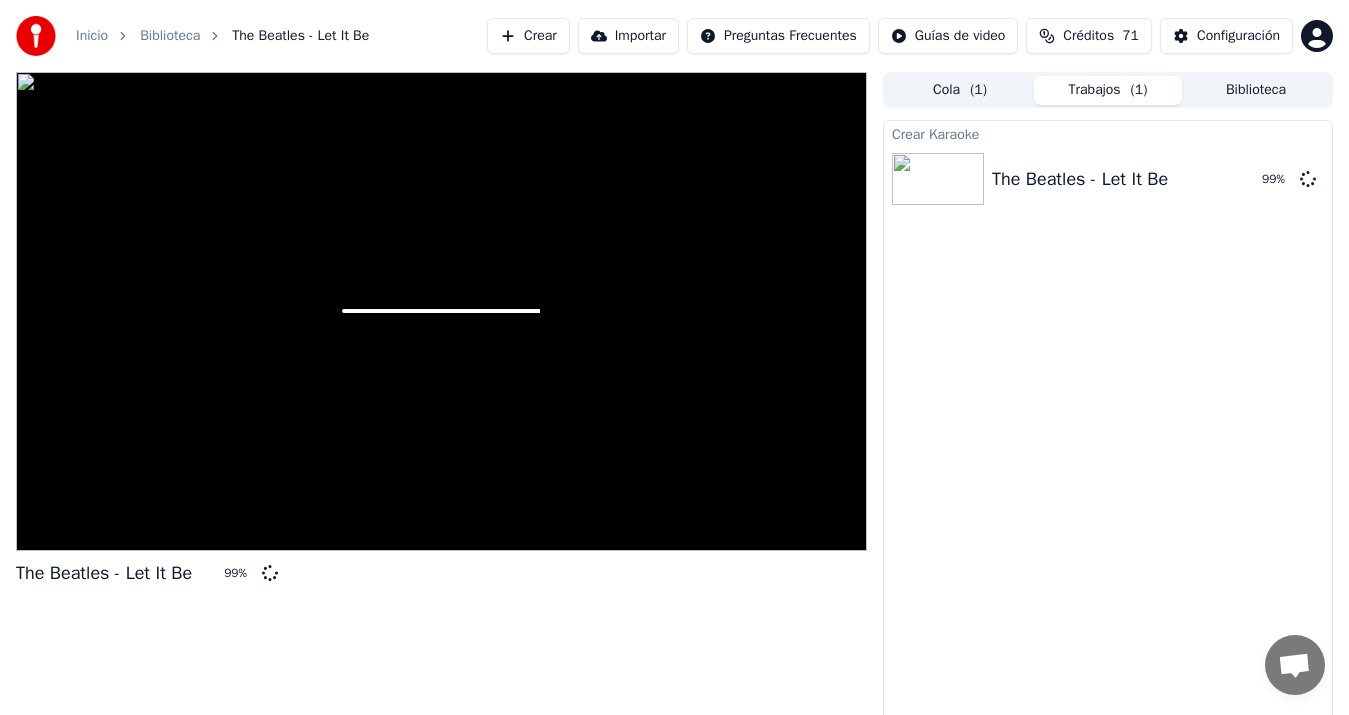 click on "Crear Karaoke The Beatles - Let It Be 99 %" at bounding box center (1108, 424) 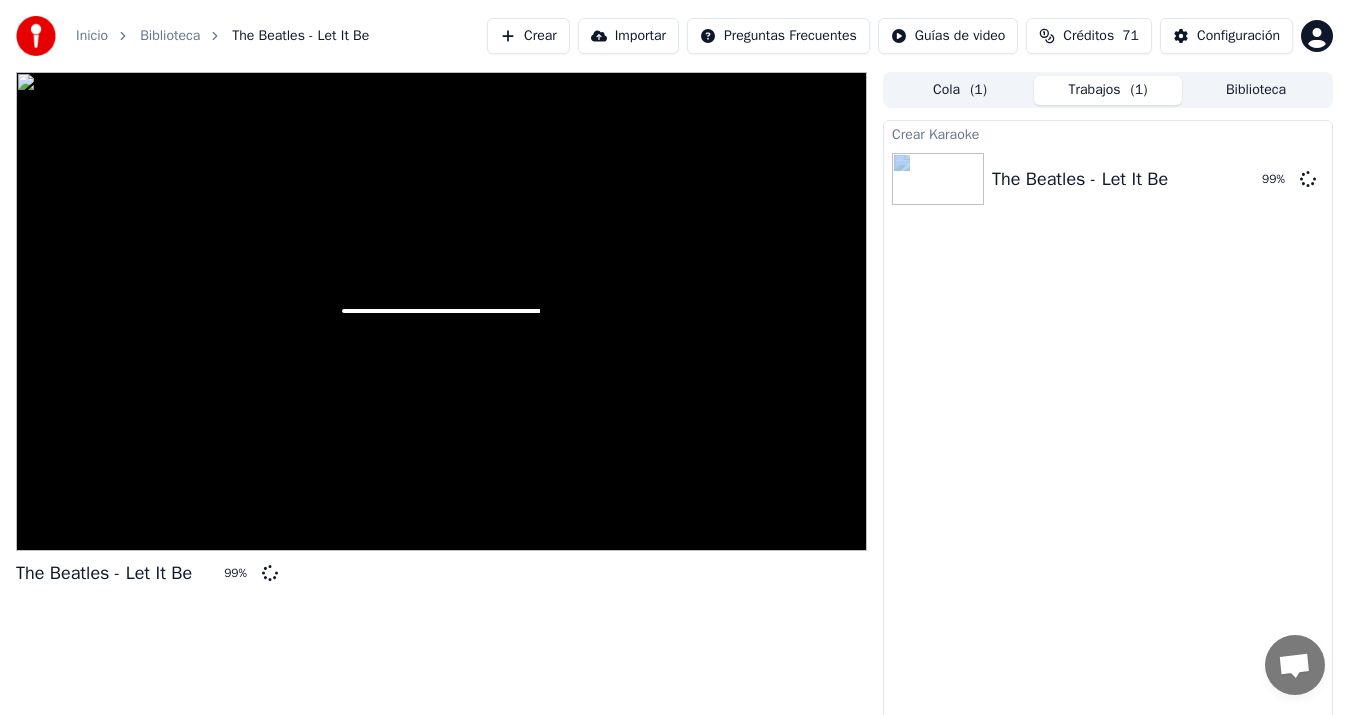 click on "Crear Karaoke The Beatles - Let It Be 99 %" at bounding box center [1108, 424] 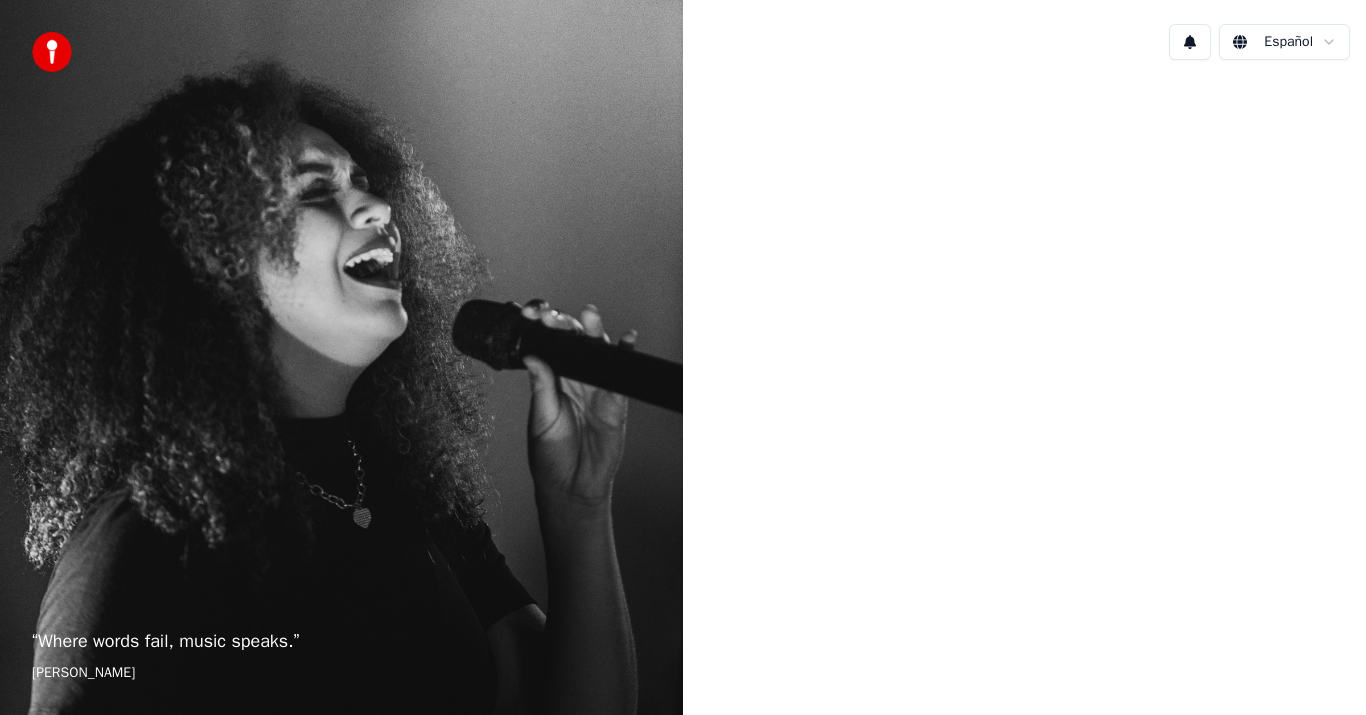 scroll, scrollTop: 0, scrollLeft: 0, axis: both 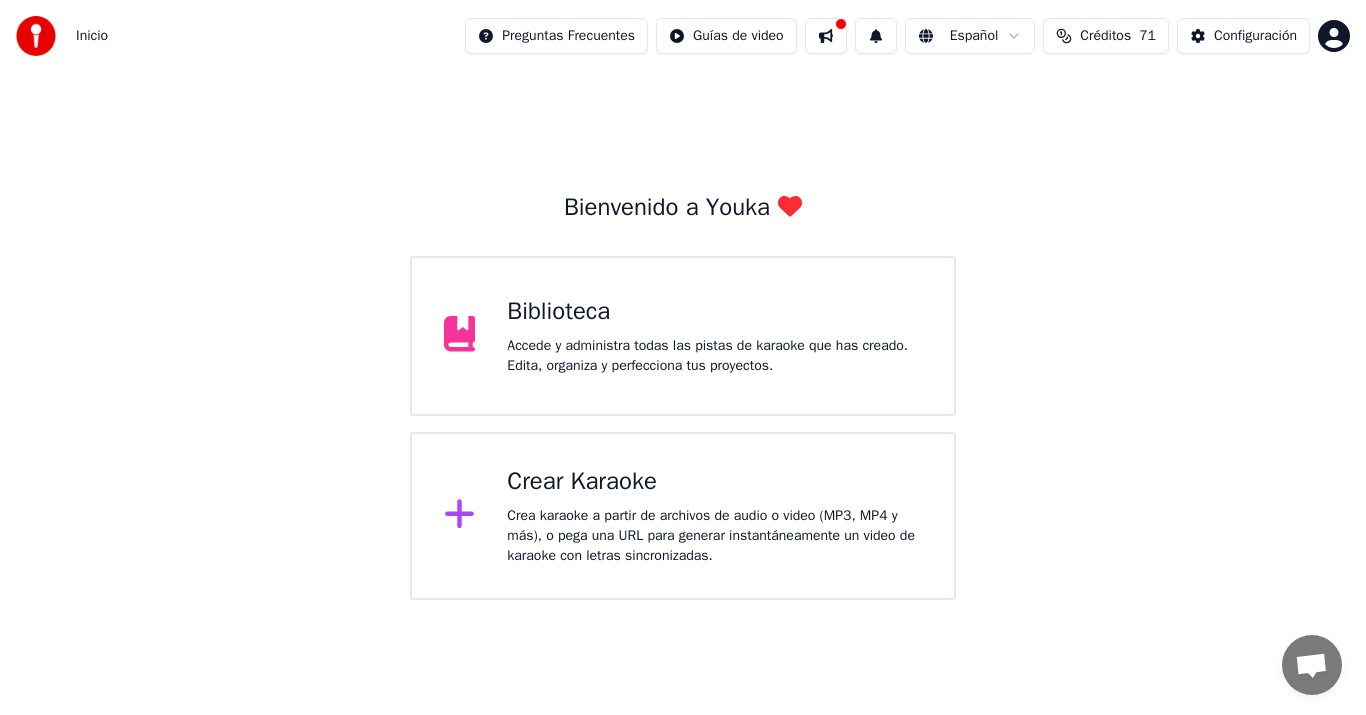 click on "Biblioteca Accede y administra todas las pistas de karaoke que has creado. Edita, organiza y perfecciona tus proyectos." at bounding box center [683, 336] 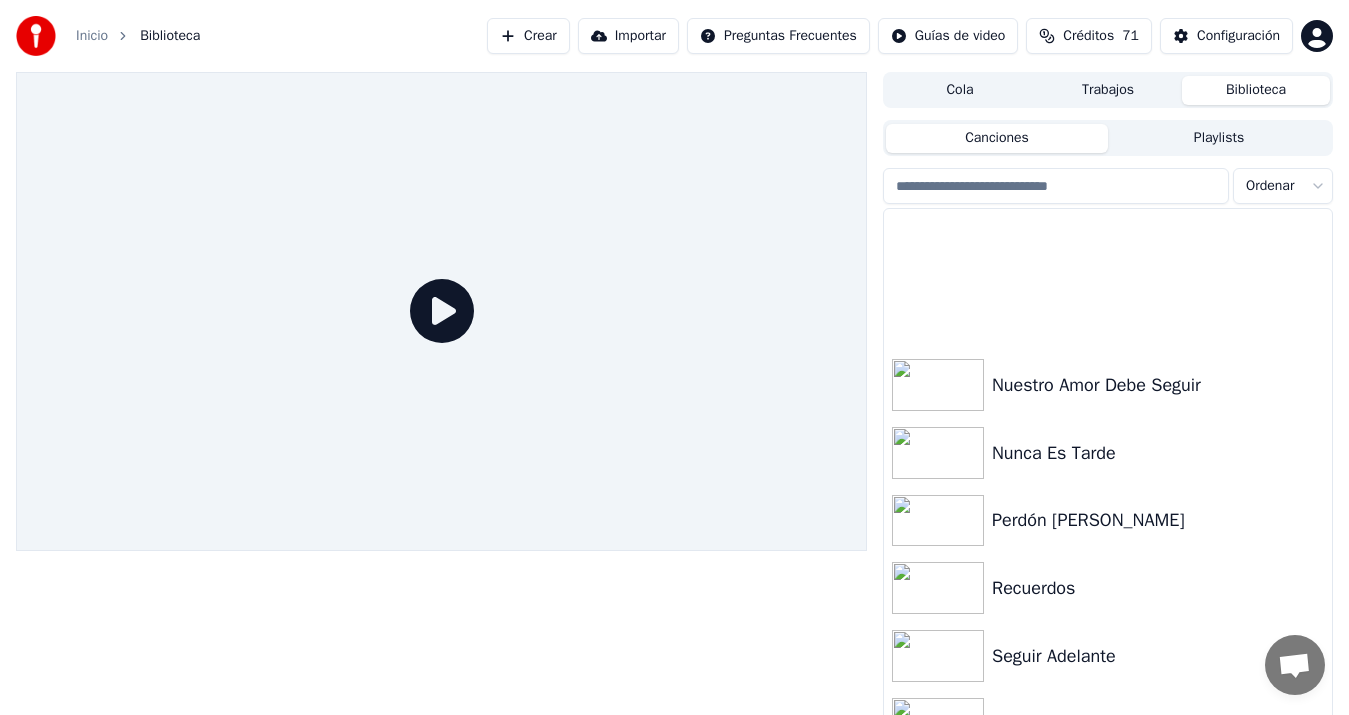 scroll, scrollTop: 2319, scrollLeft: 0, axis: vertical 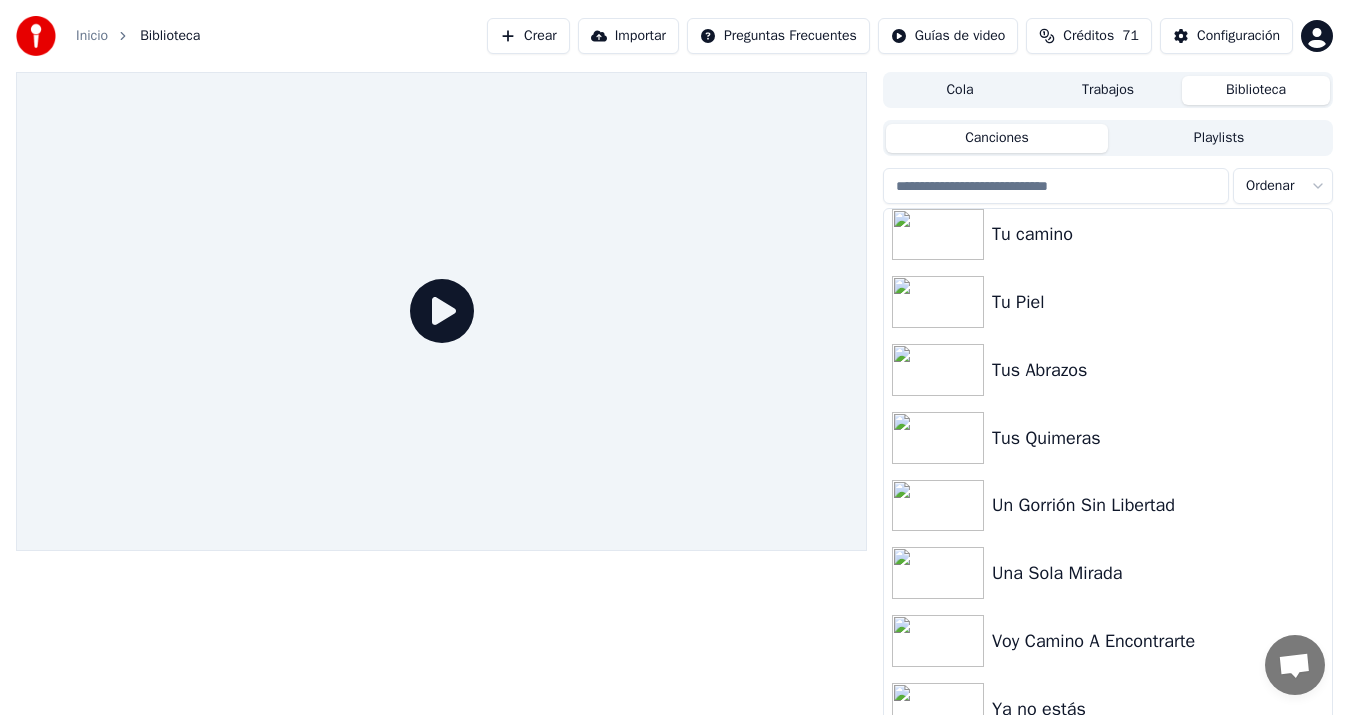 click on "Crear" at bounding box center [528, 36] 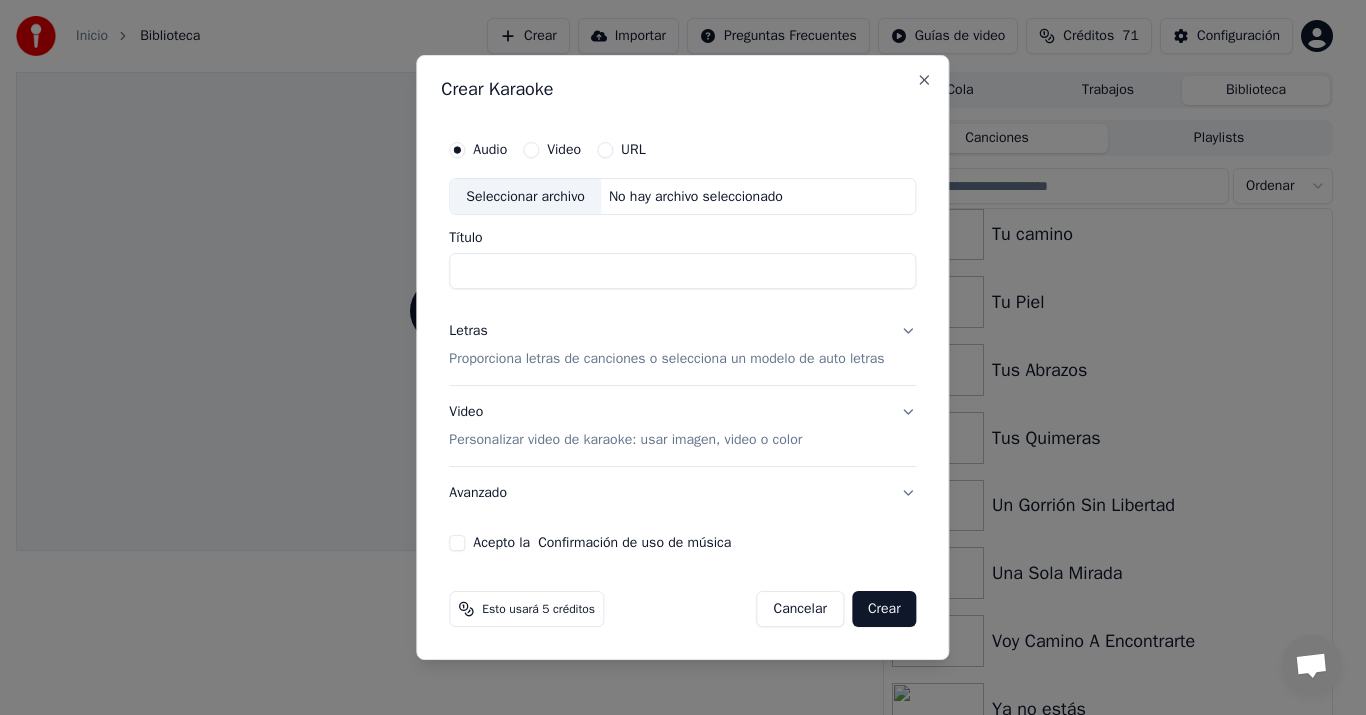 click on "Seleccionar archivo" at bounding box center (525, 197) 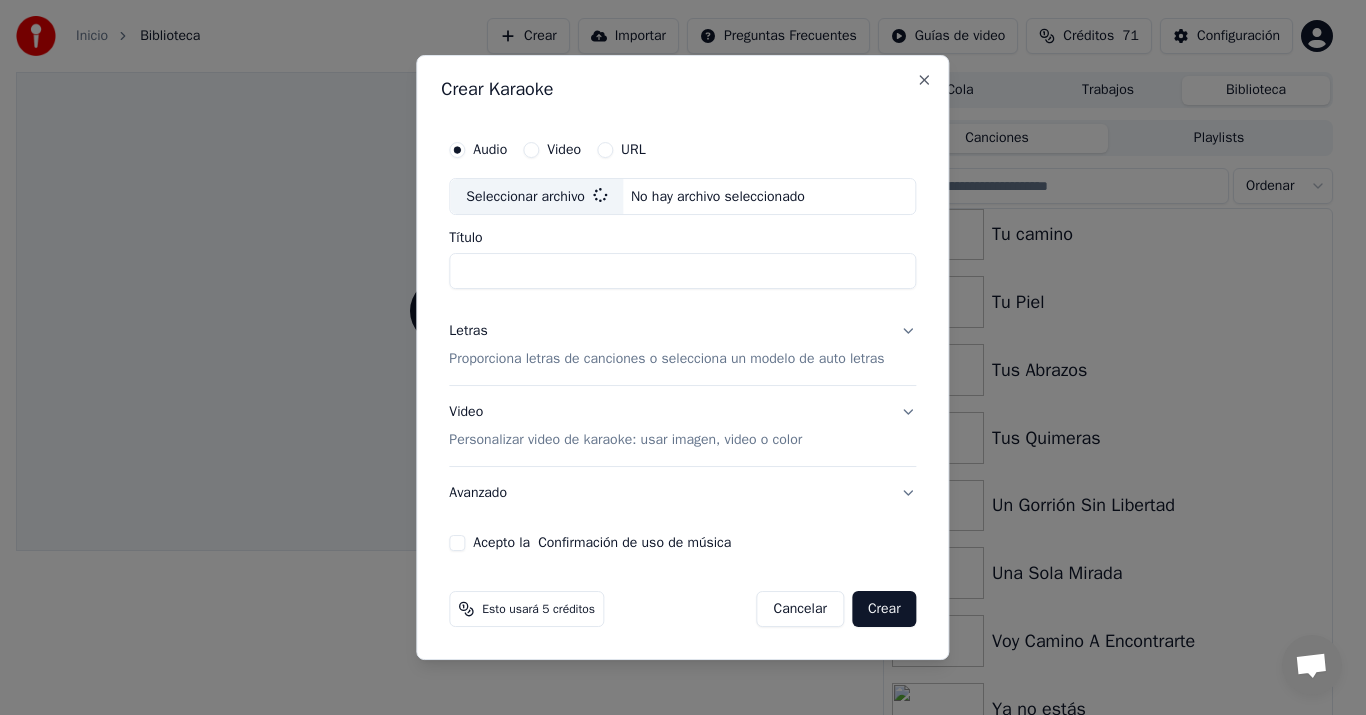 type on "**********" 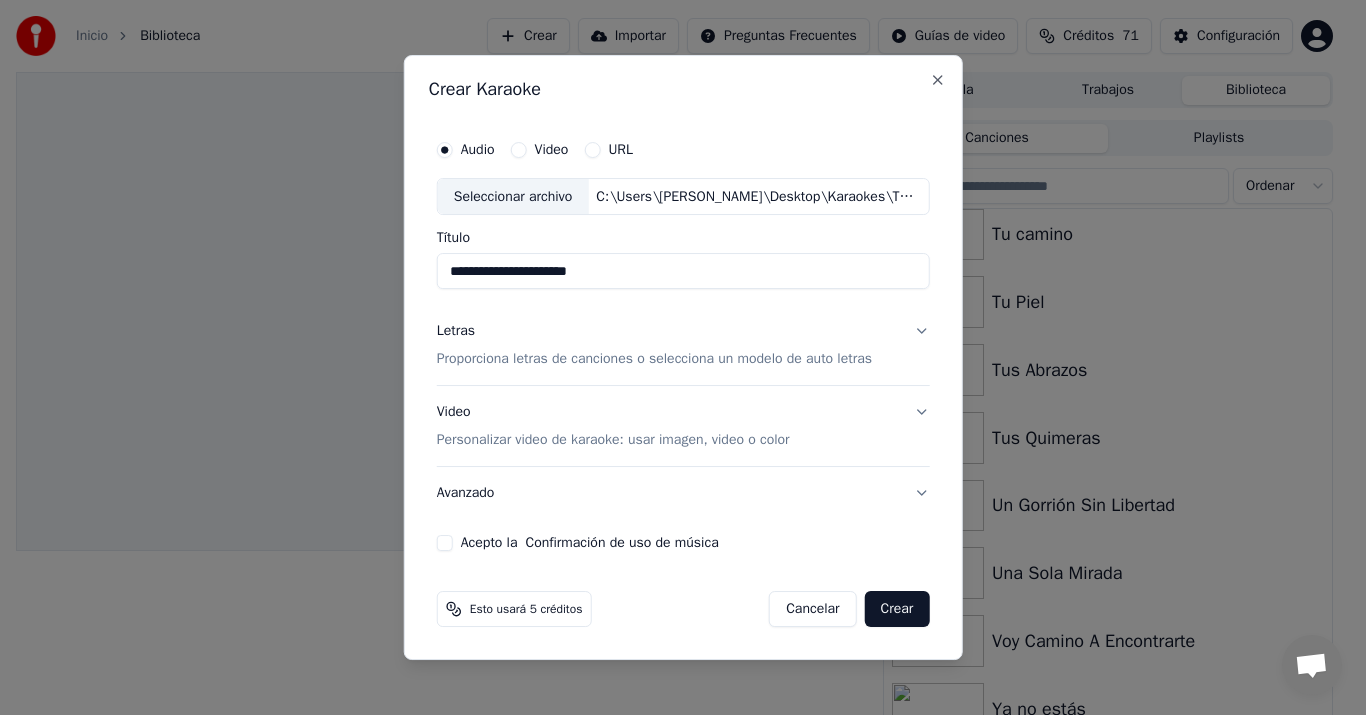 click on "Proporciona letras de canciones o selecciona un modelo de auto letras" at bounding box center (654, 360) 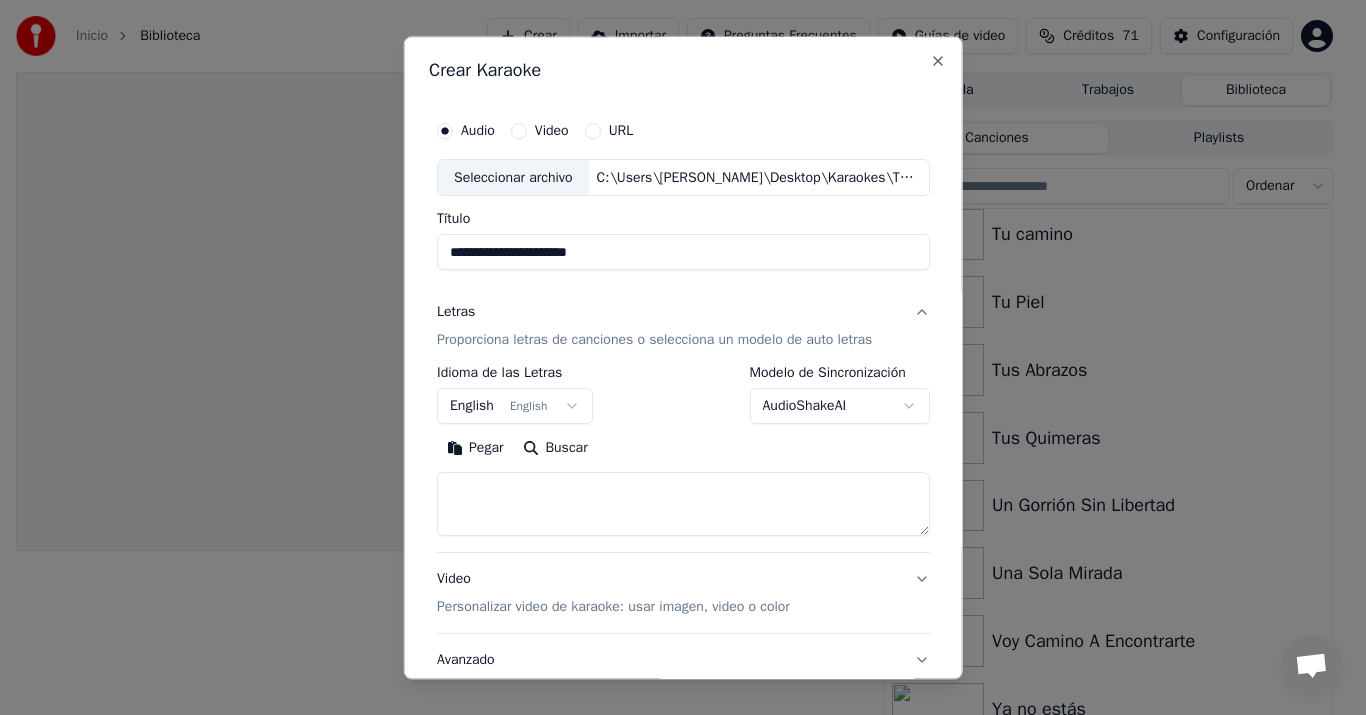 click at bounding box center [683, 505] 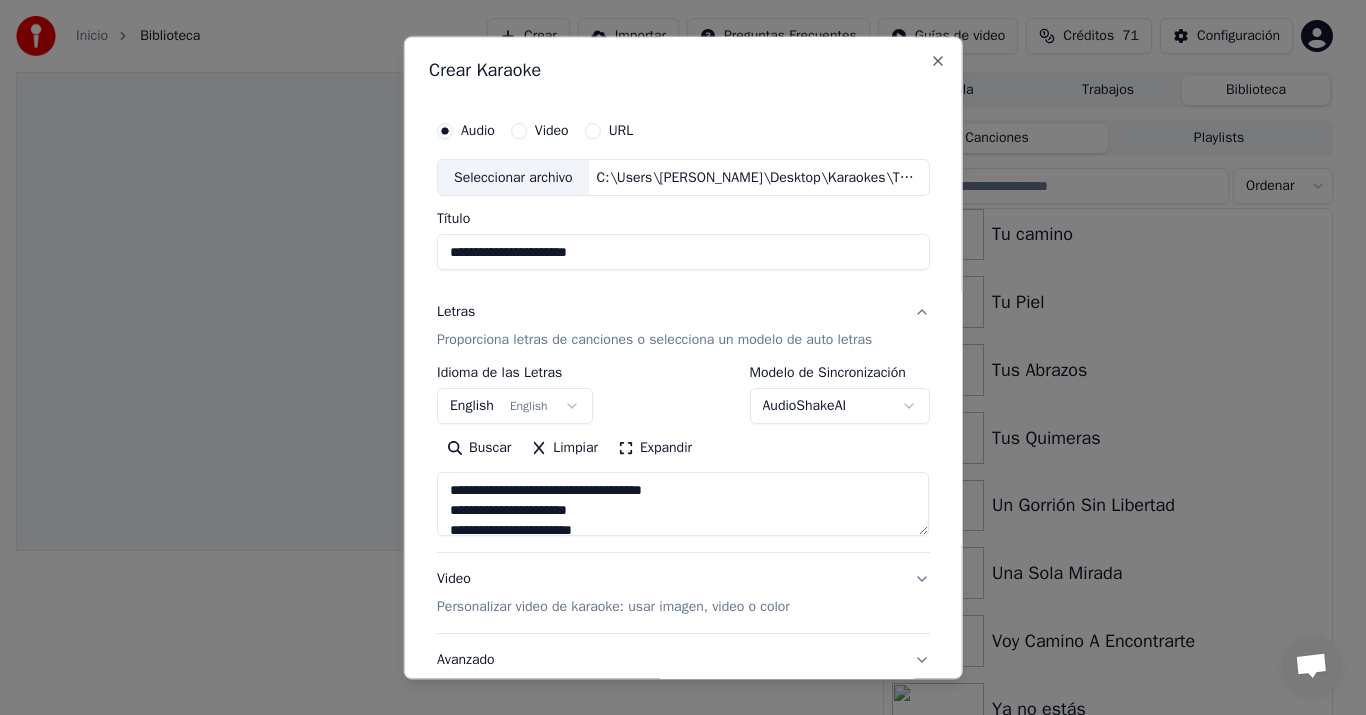click on "Video Personalizar video de karaoke: usar imagen, video o color" at bounding box center [613, 594] 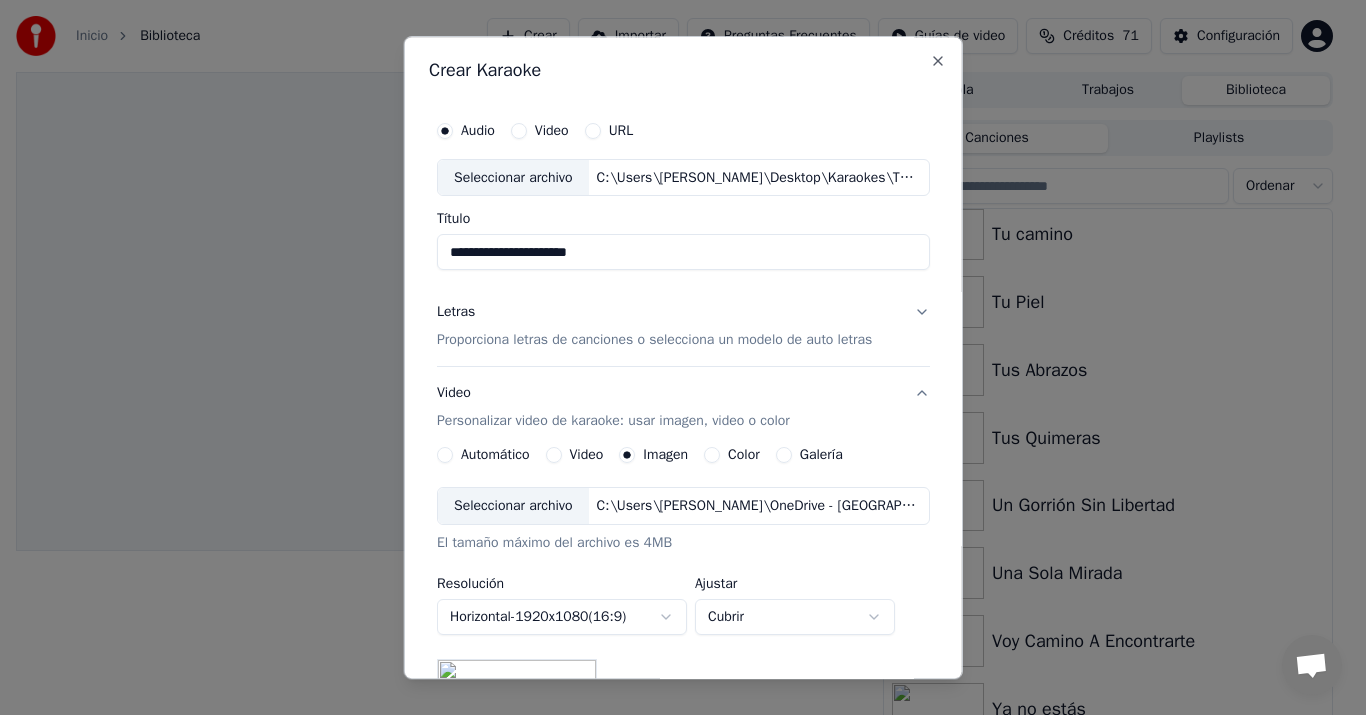 click on "Seleccionar archivo" at bounding box center (513, 507) 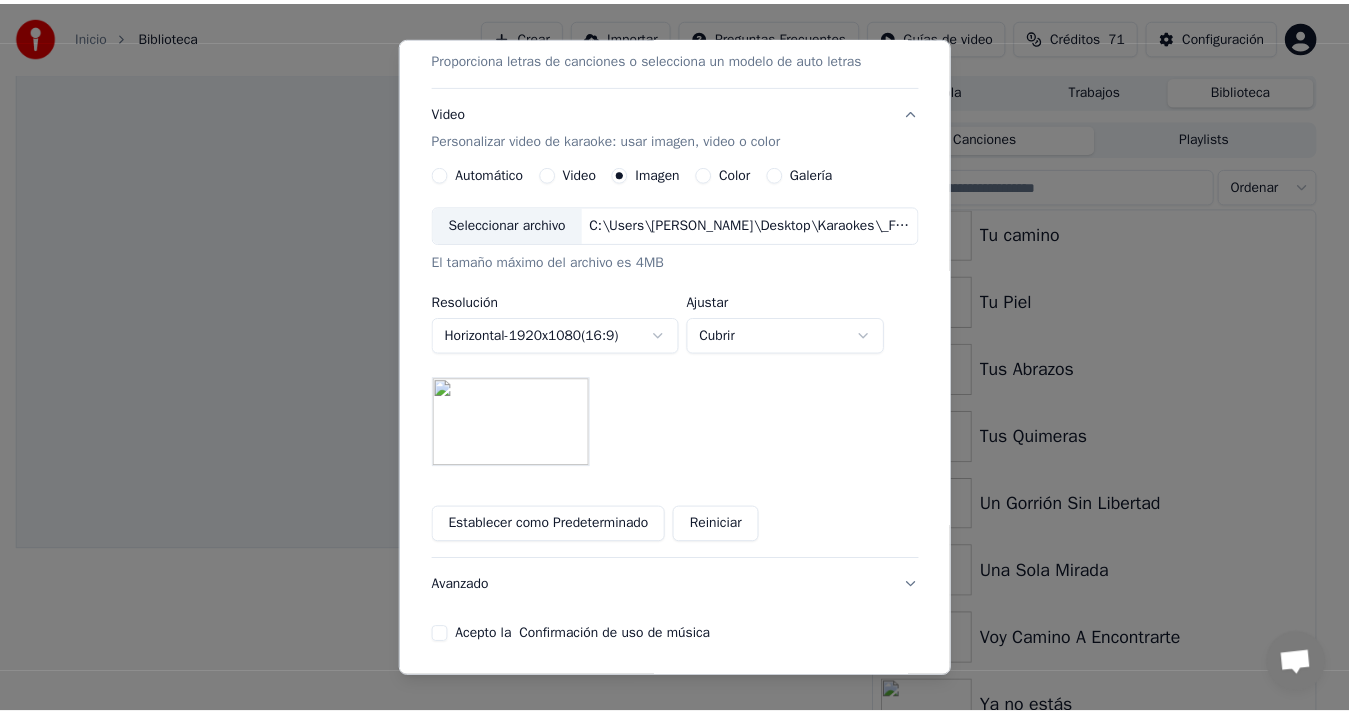 scroll, scrollTop: 356, scrollLeft: 0, axis: vertical 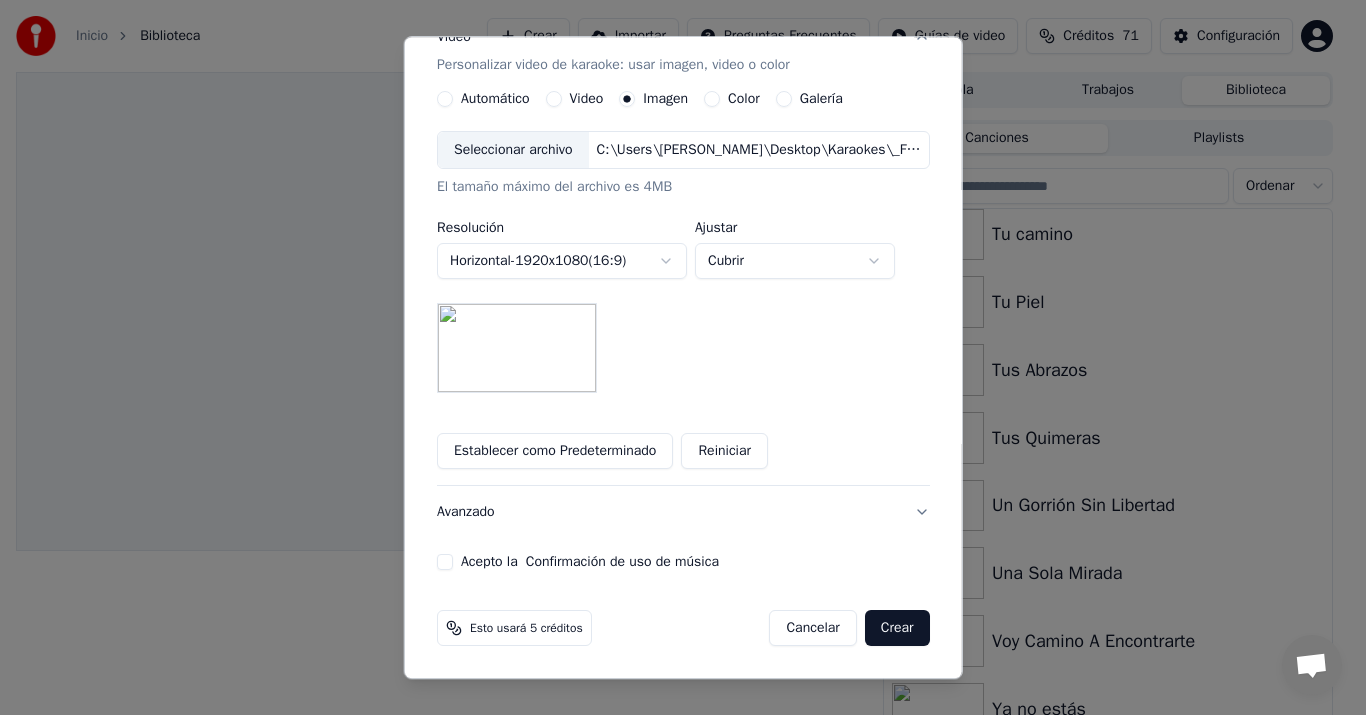 click on "Acepto la   Confirmación de uso de música" at bounding box center [445, 563] 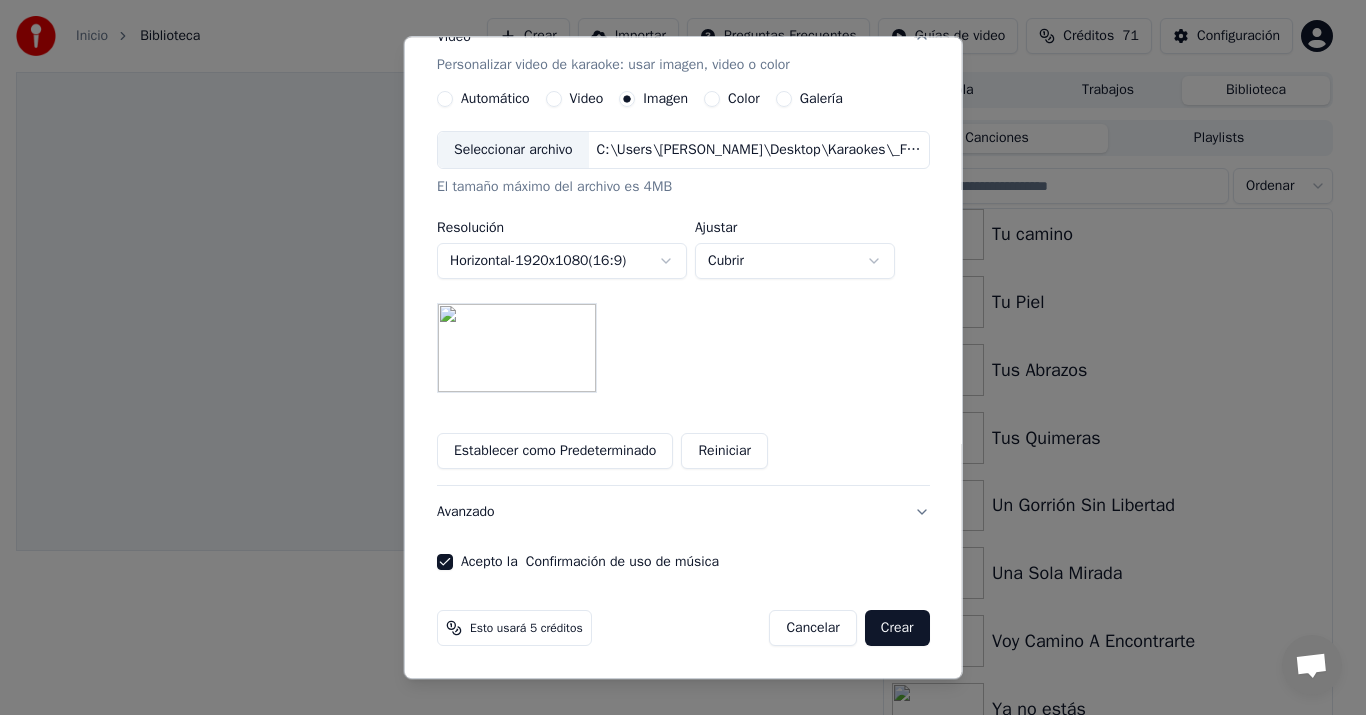 click on "Crear" at bounding box center [897, 629] 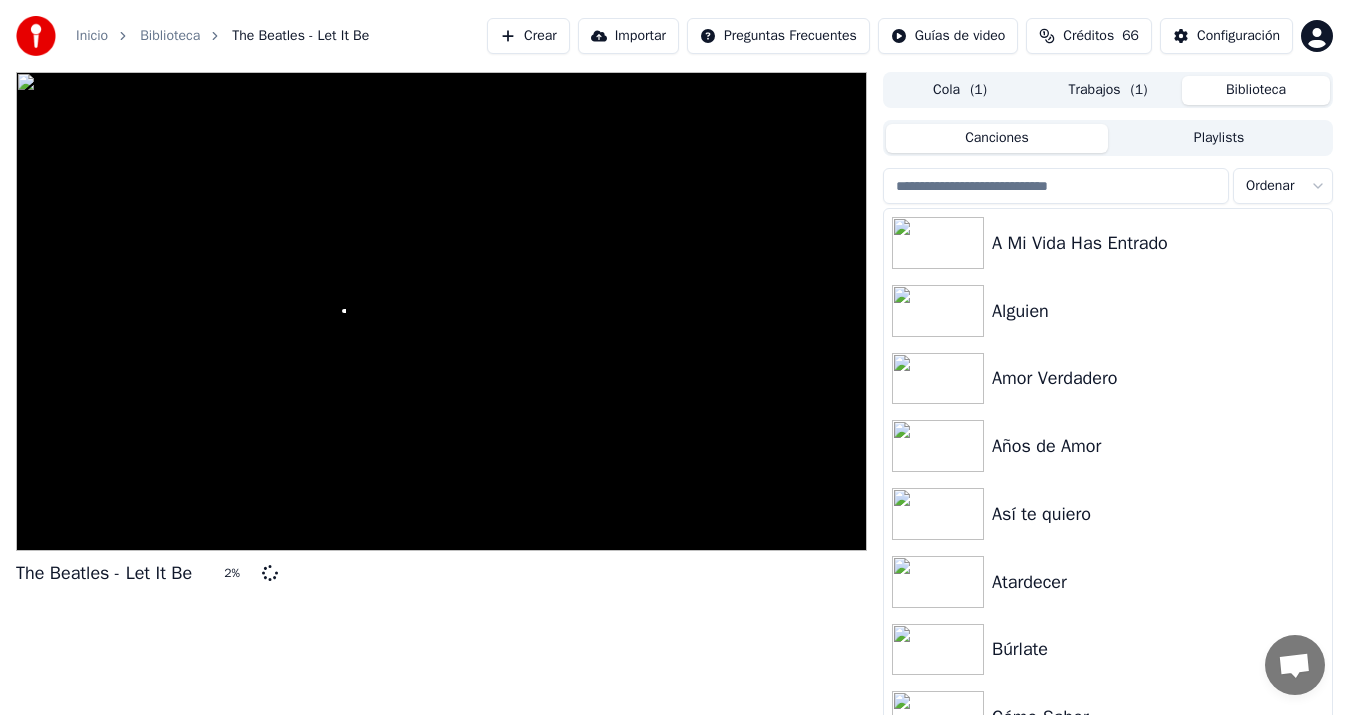 click on "Biblioteca" at bounding box center (1256, 90) 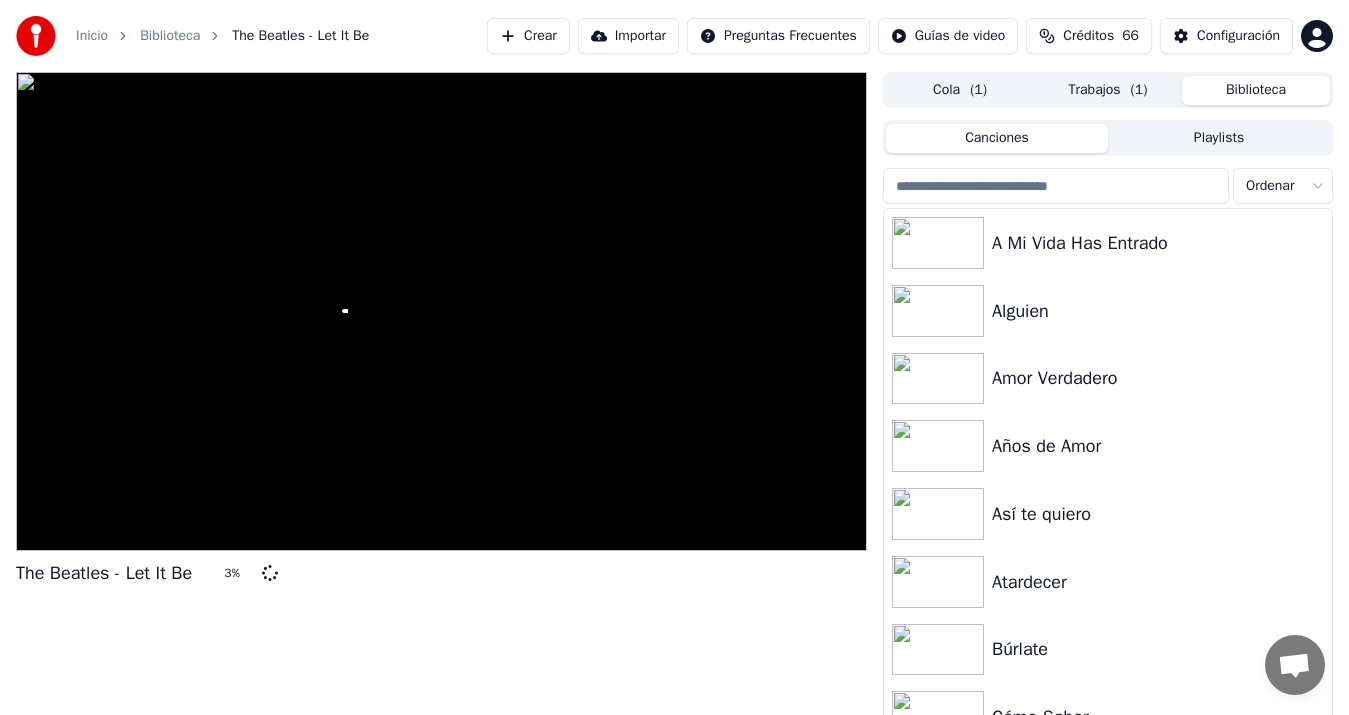 click at bounding box center (1056, 186) 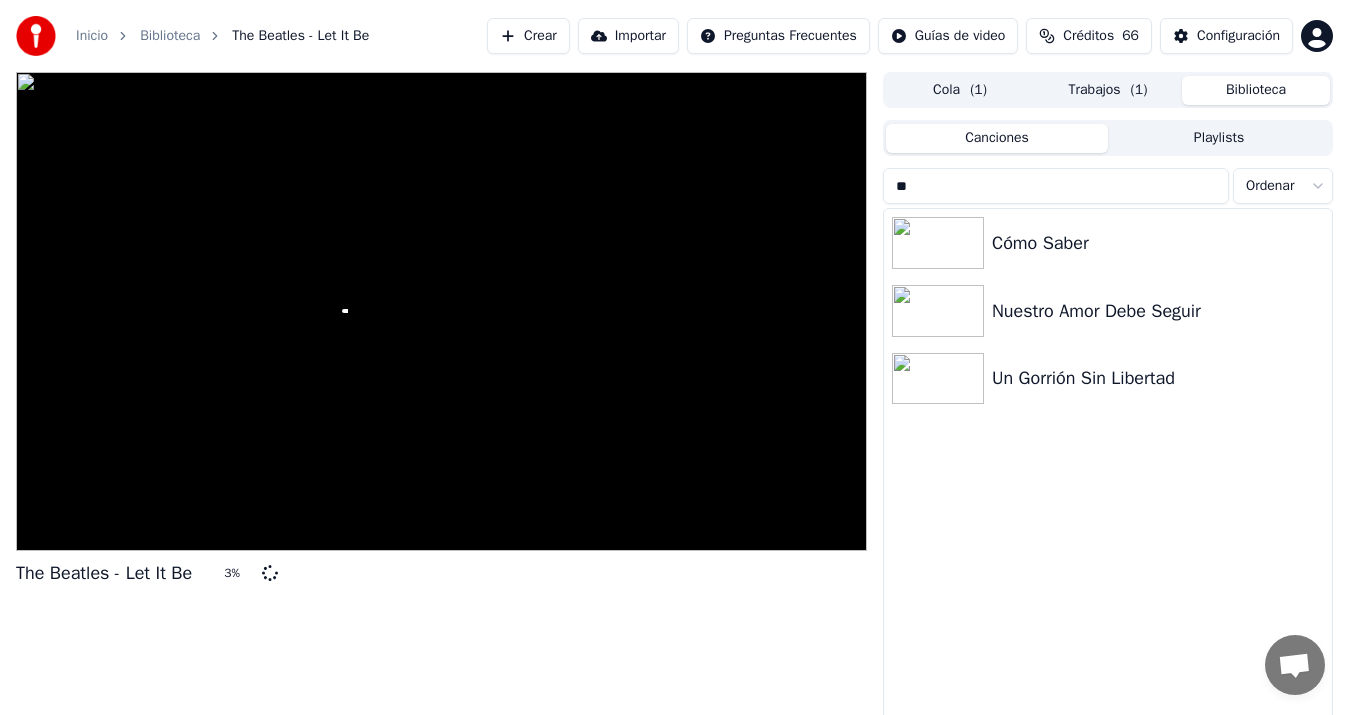 type on "***" 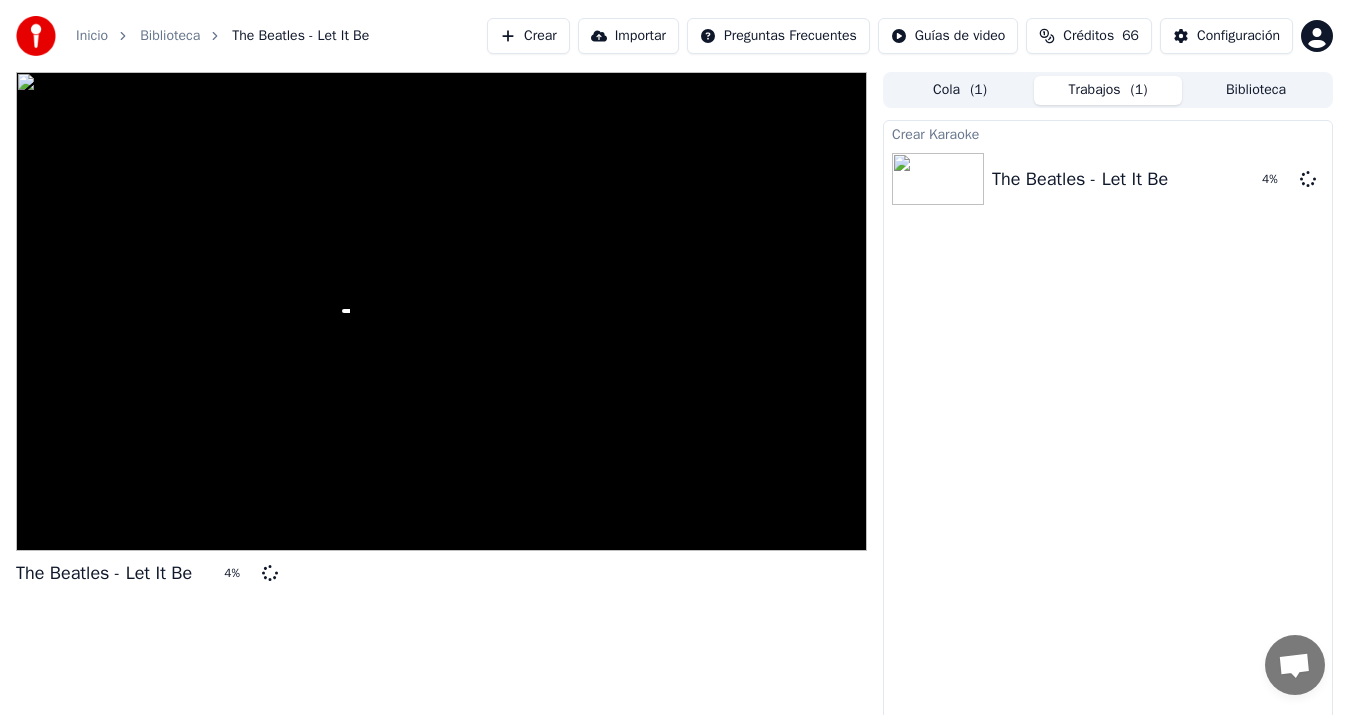 click on "Trabajos ( 1 )" at bounding box center [1108, 90] 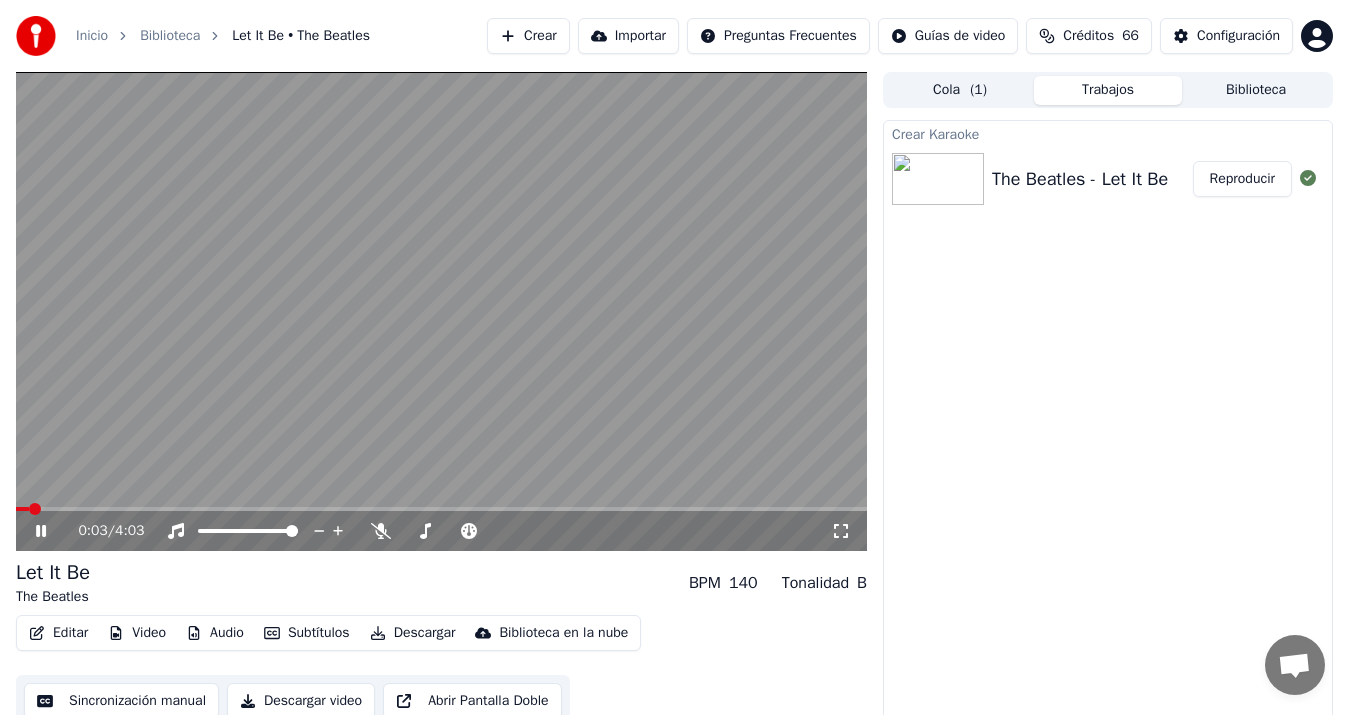 click on "Sincronización manual" at bounding box center (121, 701) 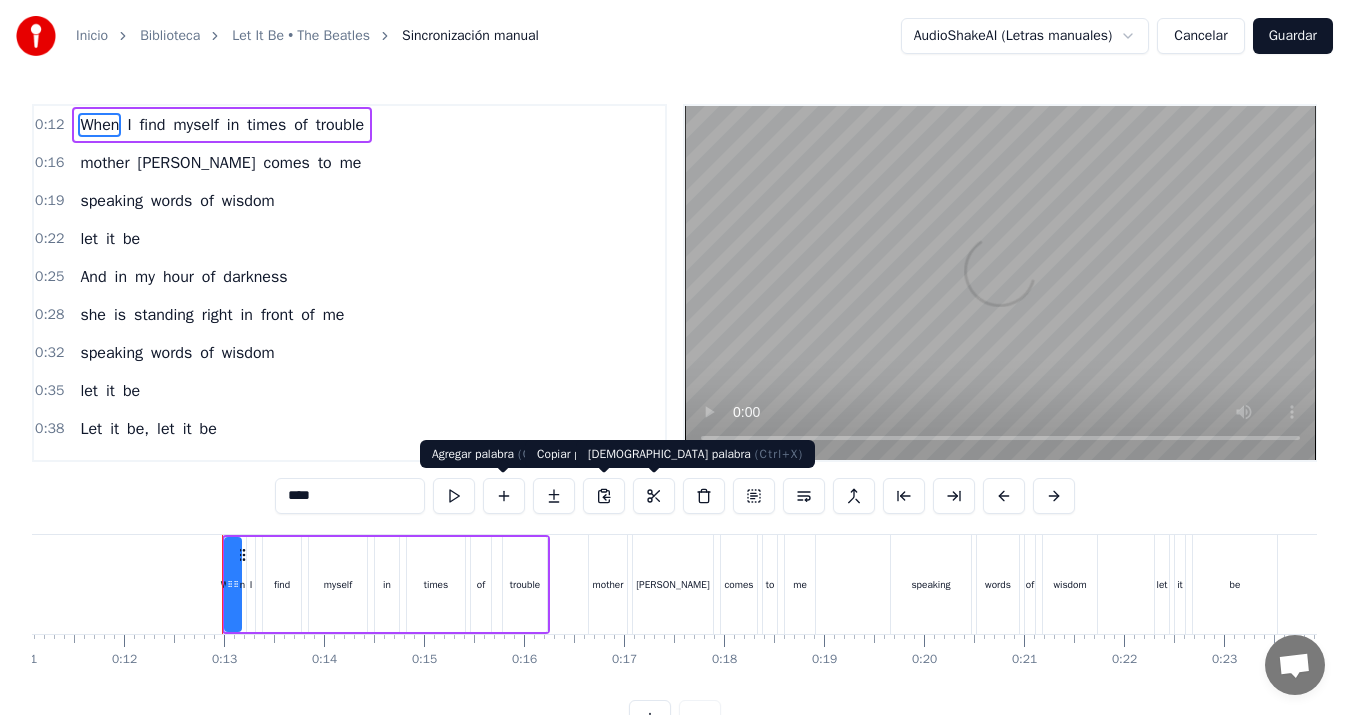 scroll, scrollTop: 0, scrollLeft: 1198, axis: horizontal 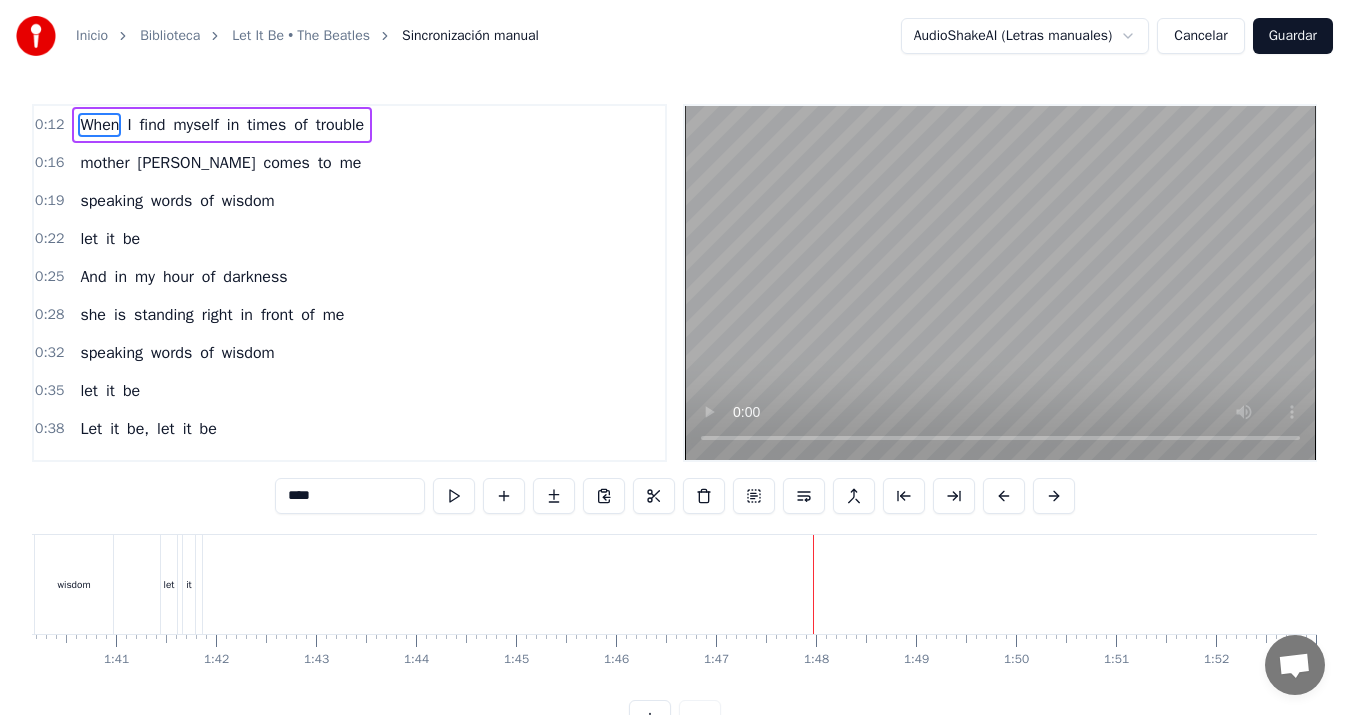 click on "be" at bounding box center (1588, 584) 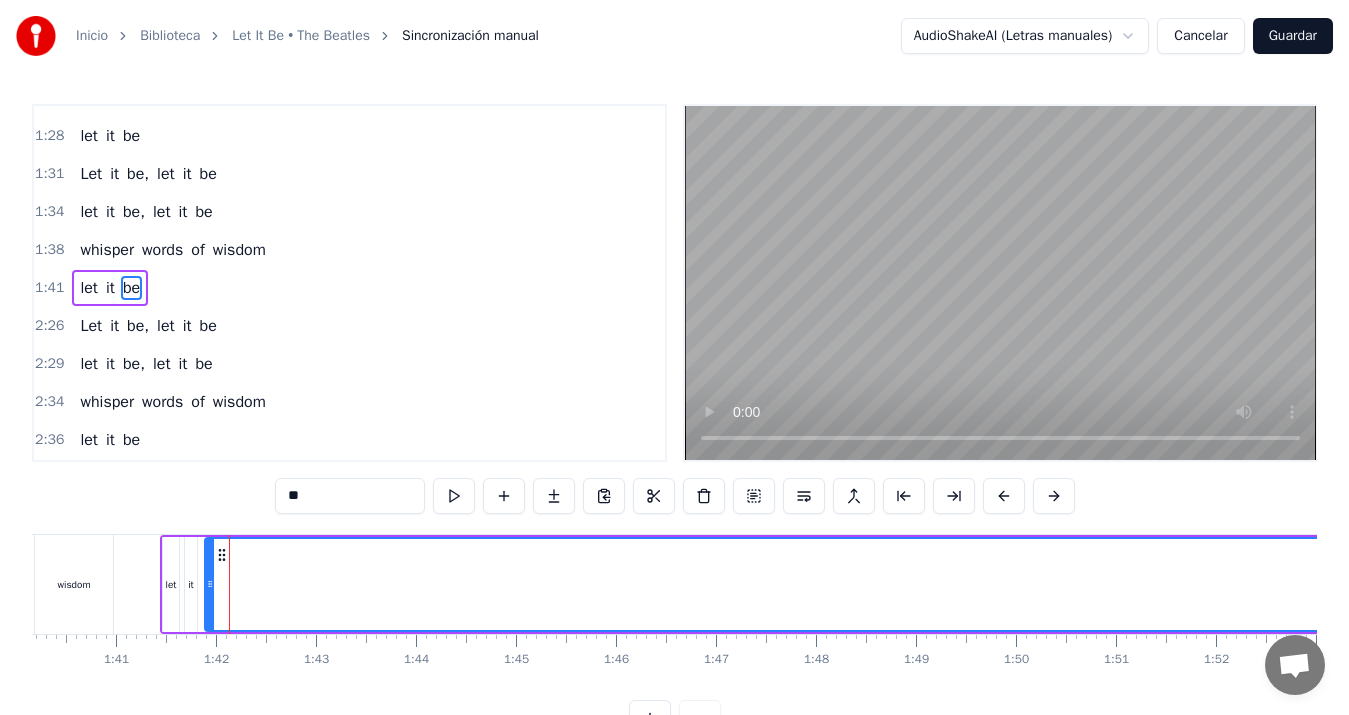scroll, scrollTop: 868, scrollLeft: 0, axis: vertical 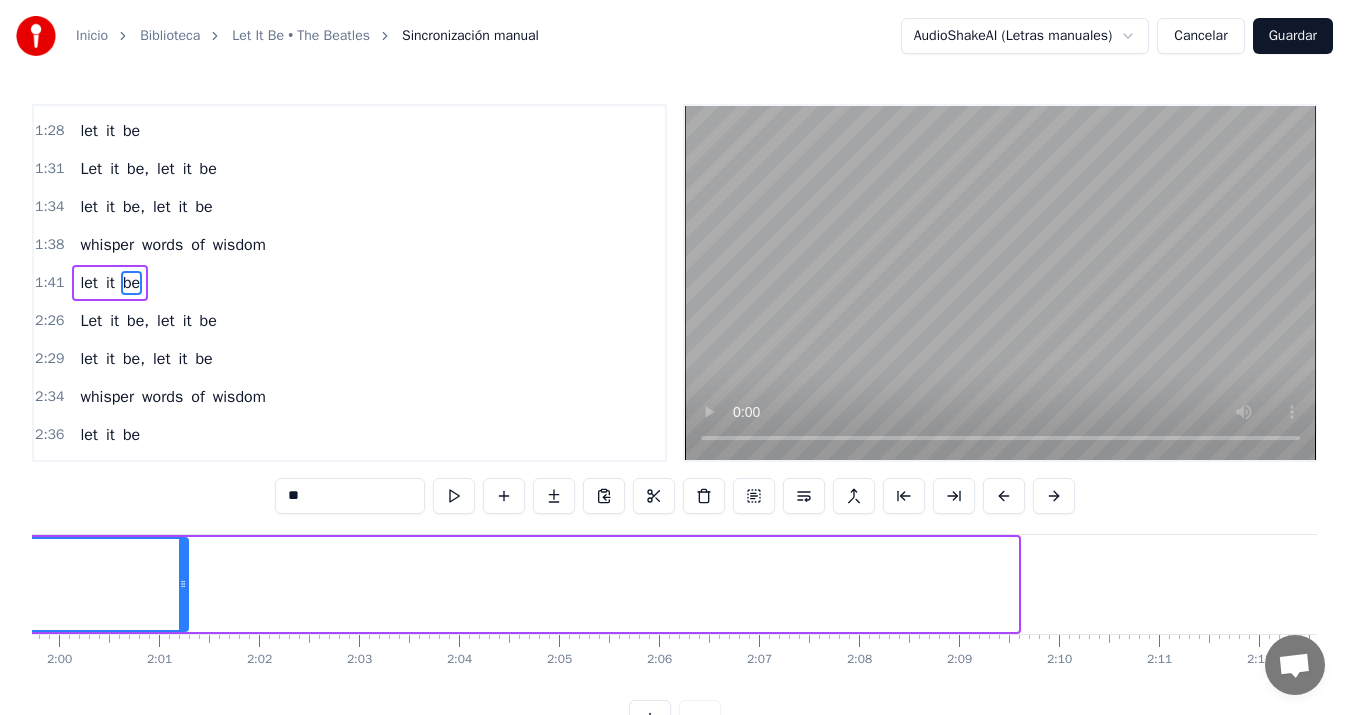 drag, startPoint x: 1016, startPoint y: 585, endPoint x: 186, endPoint y: 568, distance: 830.1741 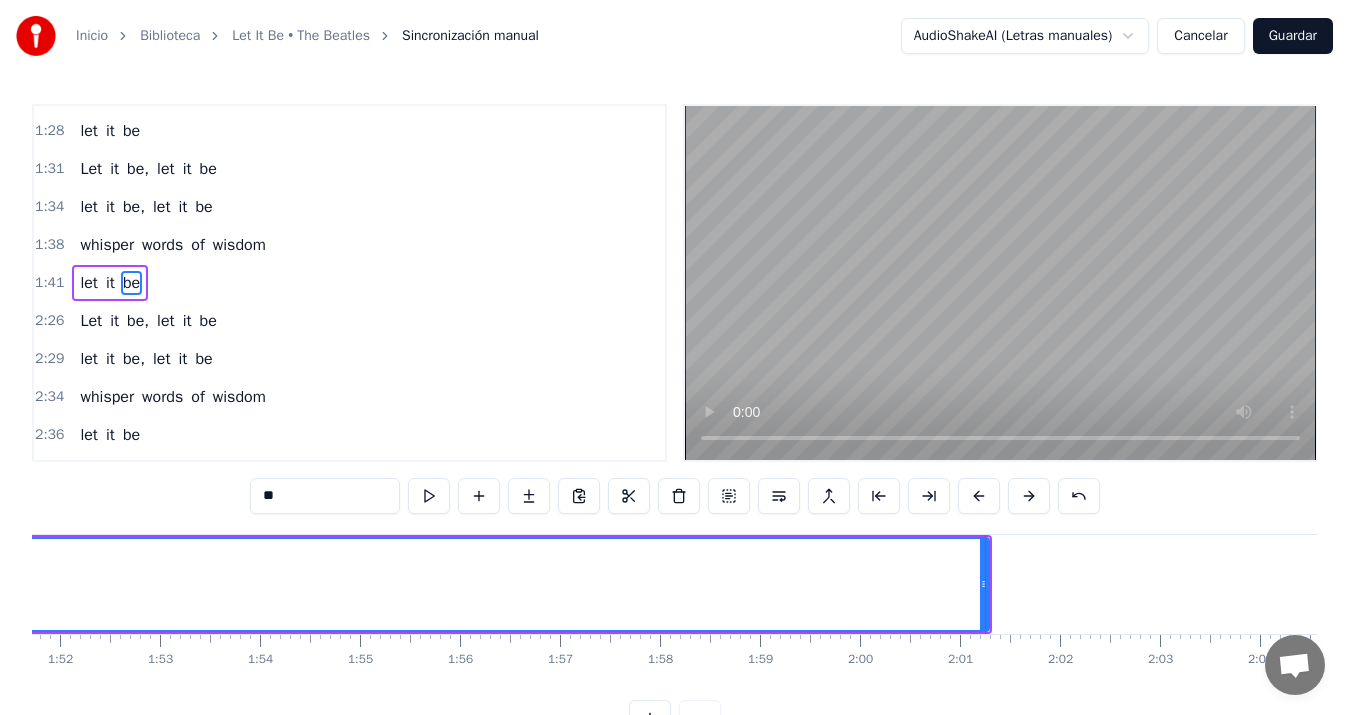 scroll, scrollTop: 0, scrollLeft: 11171, axis: horizontal 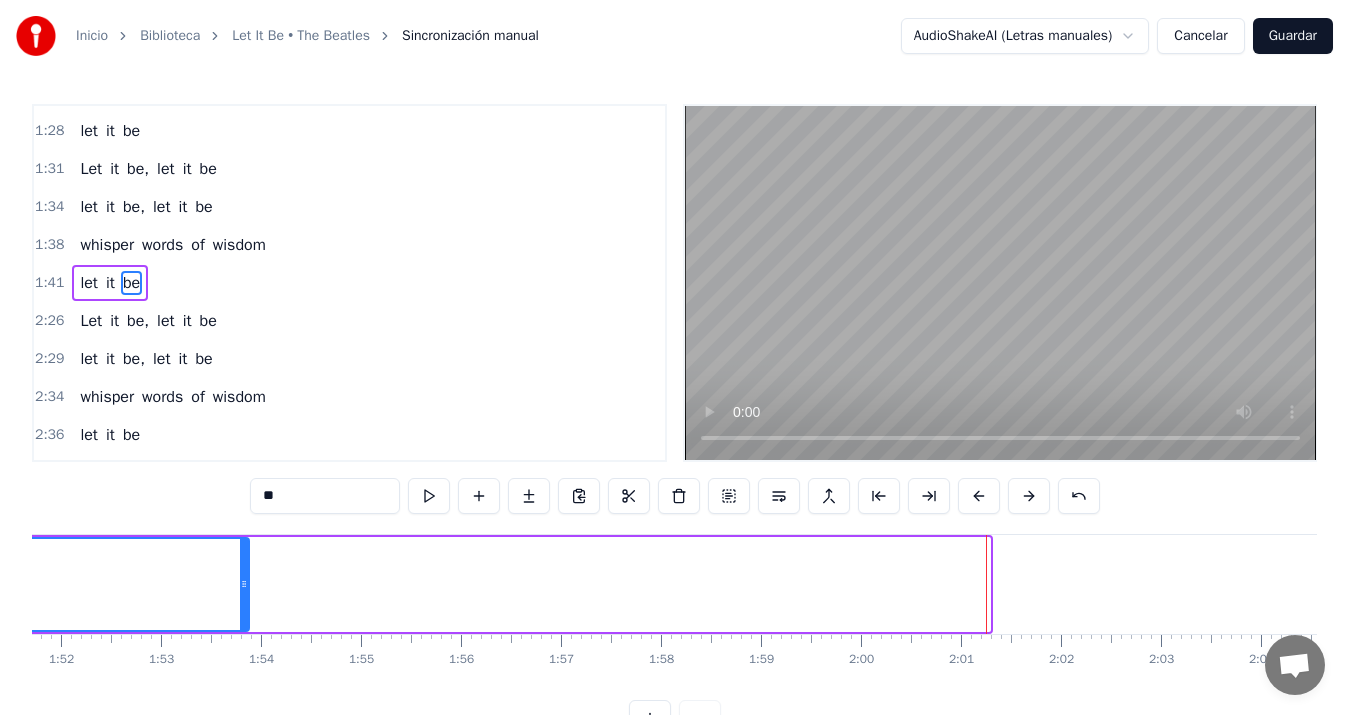 drag, startPoint x: 984, startPoint y: 582, endPoint x: 242, endPoint y: 589, distance: 742.033 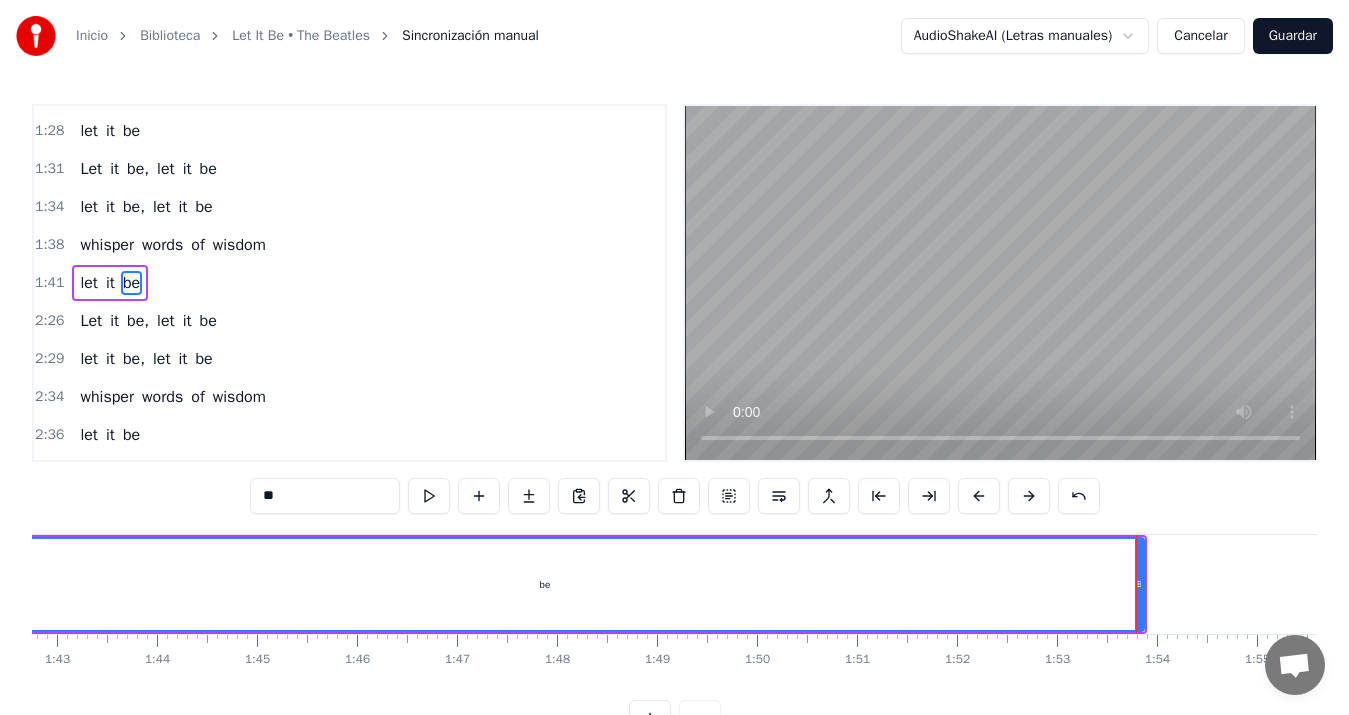 scroll, scrollTop: 0, scrollLeft: 10272, axis: horizontal 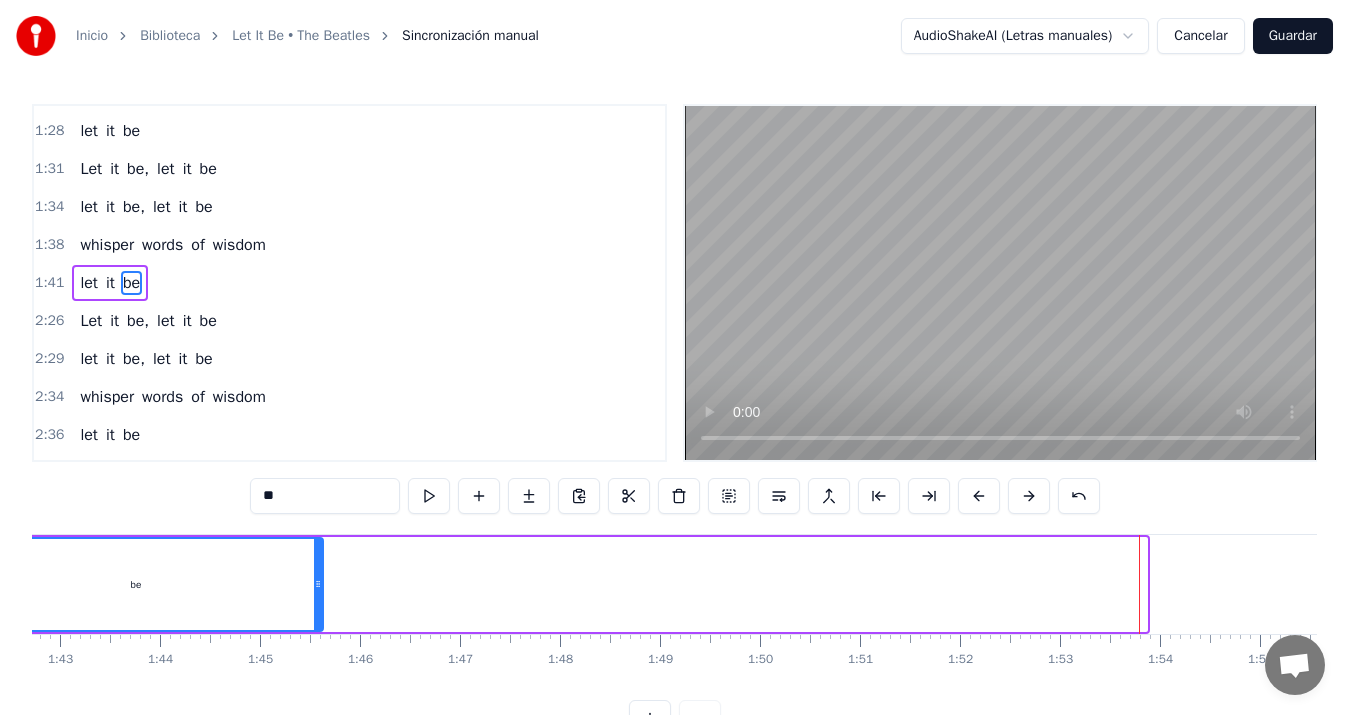 drag, startPoint x: 1142, startPoint y: 582, endPoint x: 316, endPoint y: 605, distance: 826.3201 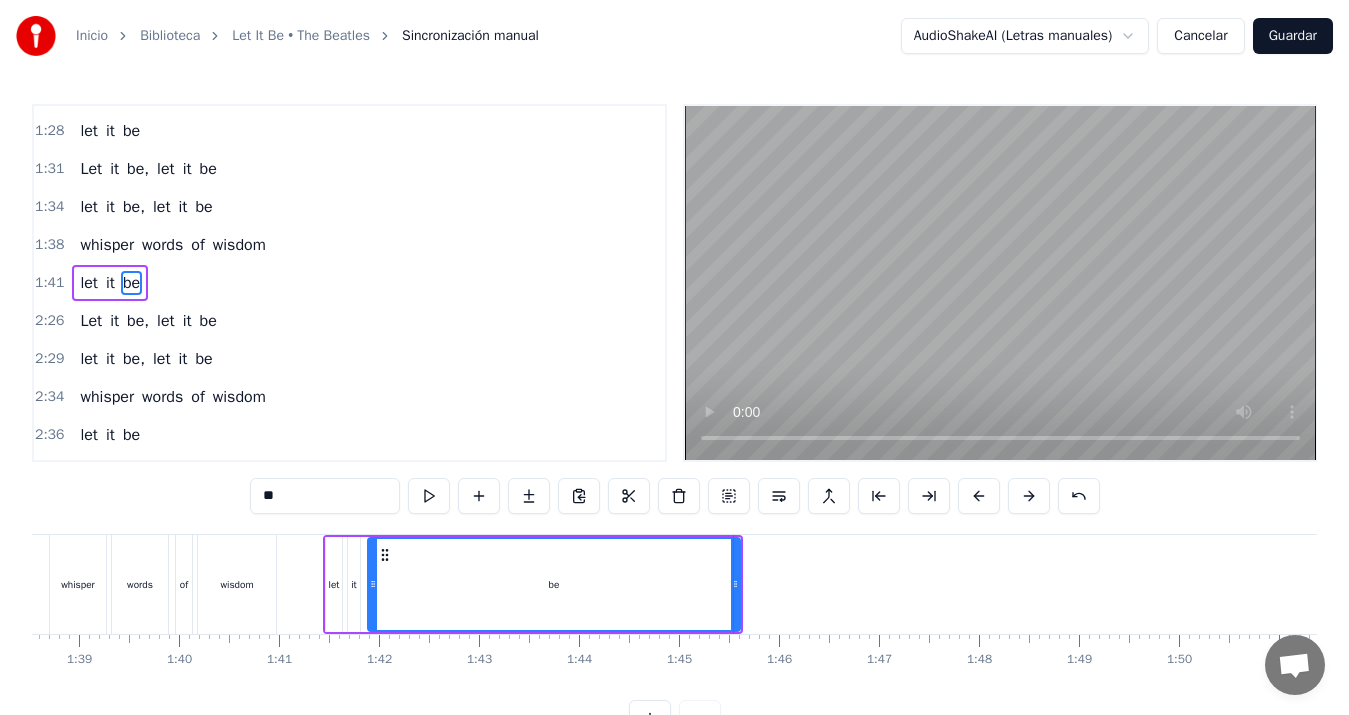 scroll, scrollTop: 0, scrollLeft: 9851, axis: horizontal 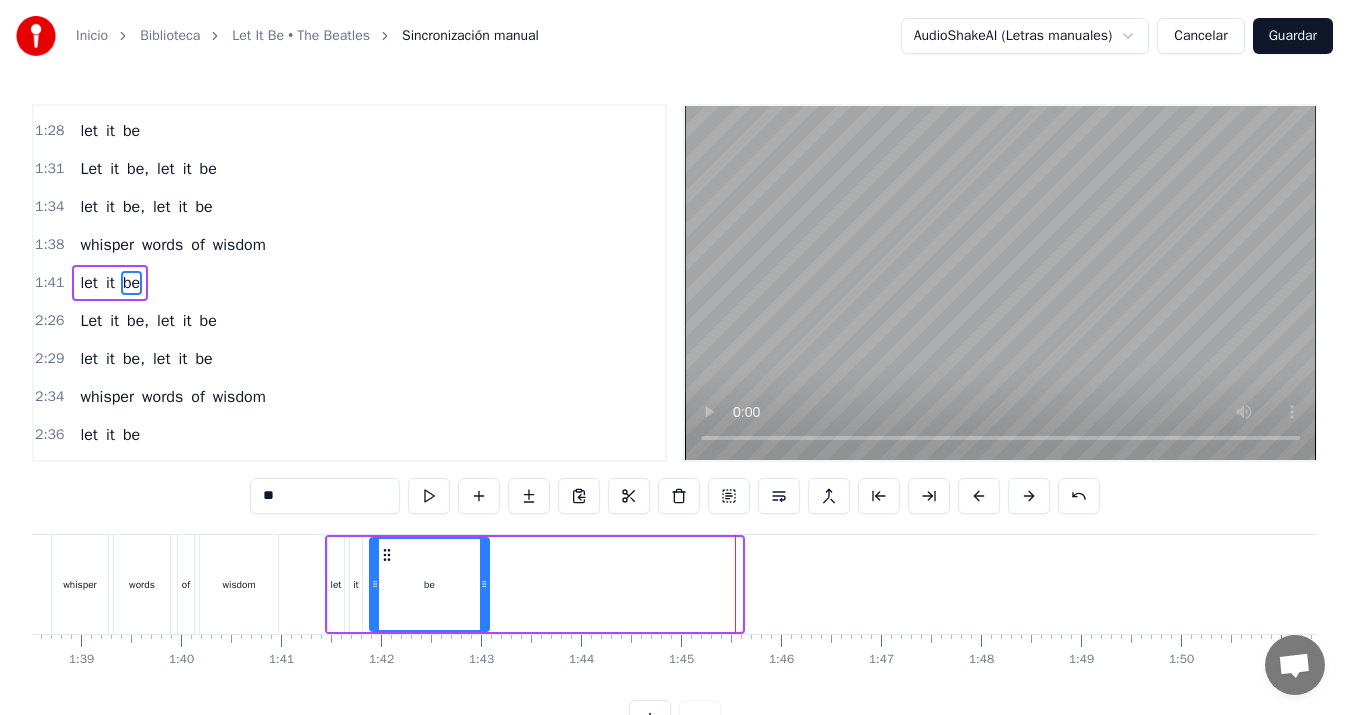 drag, startPoint x: 736, startPoint y: 584, endPoint x: 483, endPoint y: 579, distance: 253.04941 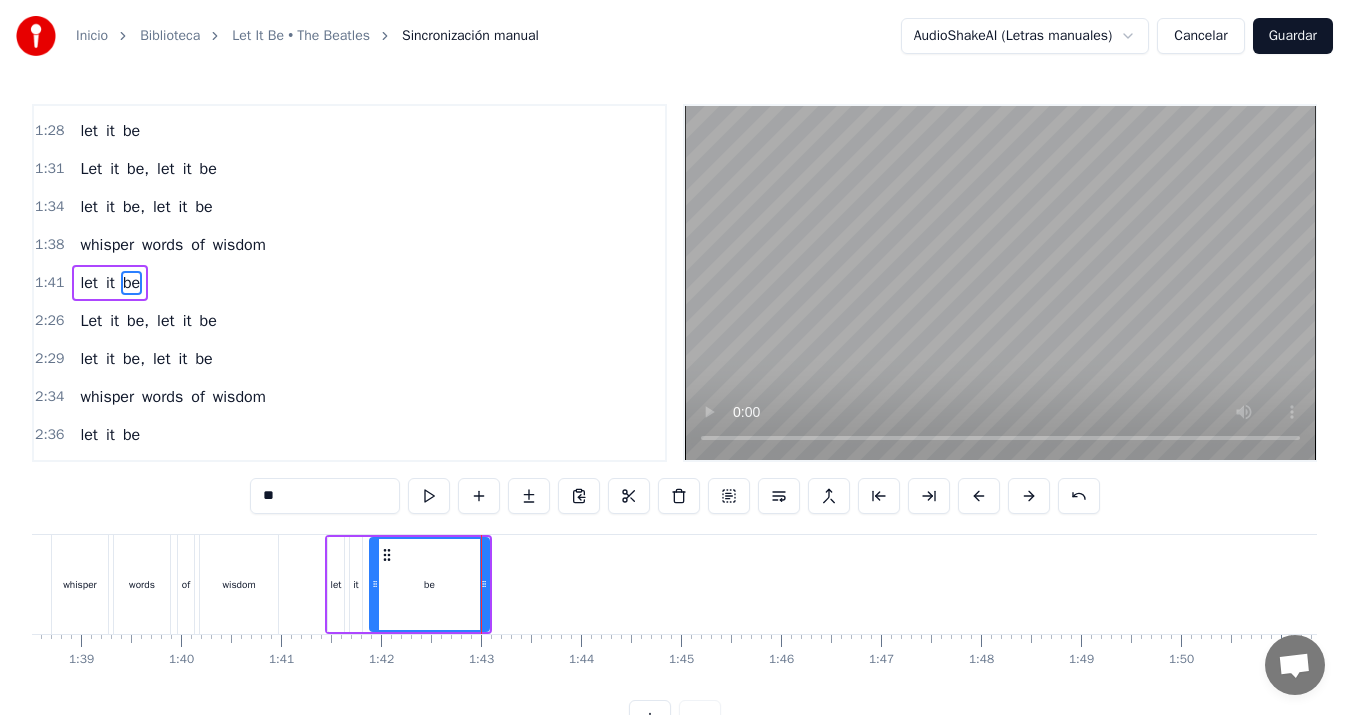 click on "whisper" at bounding box center (80, 584) 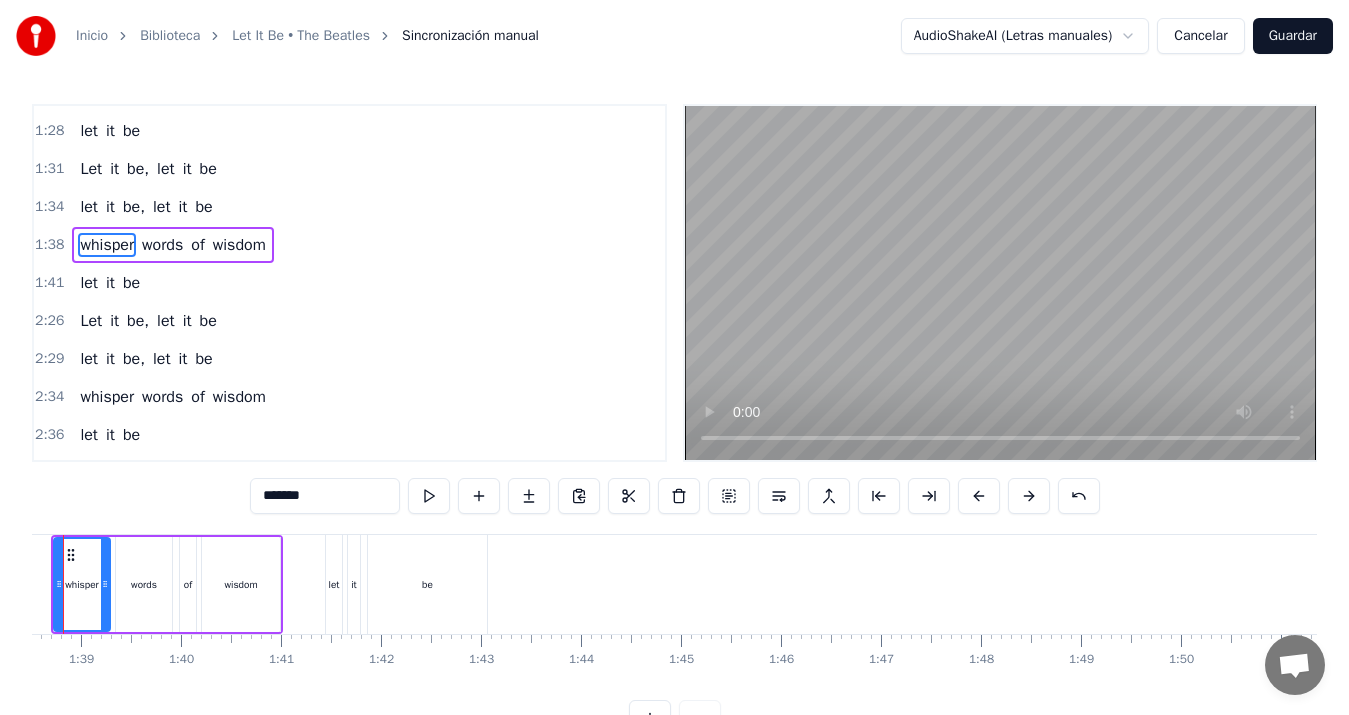 scroll, scrollTop: 830, scrollLeft: 0, axis: vertical 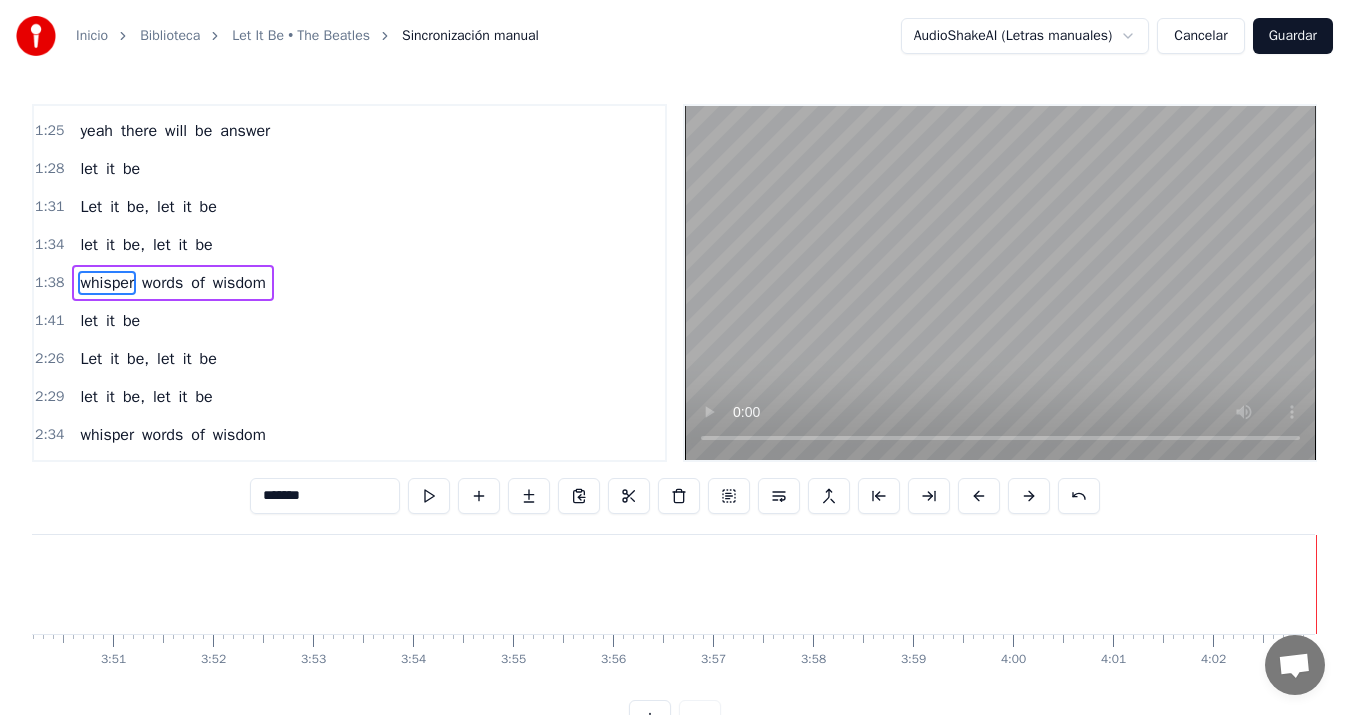 click on "Guardar" at bounding box center (1293, 36) 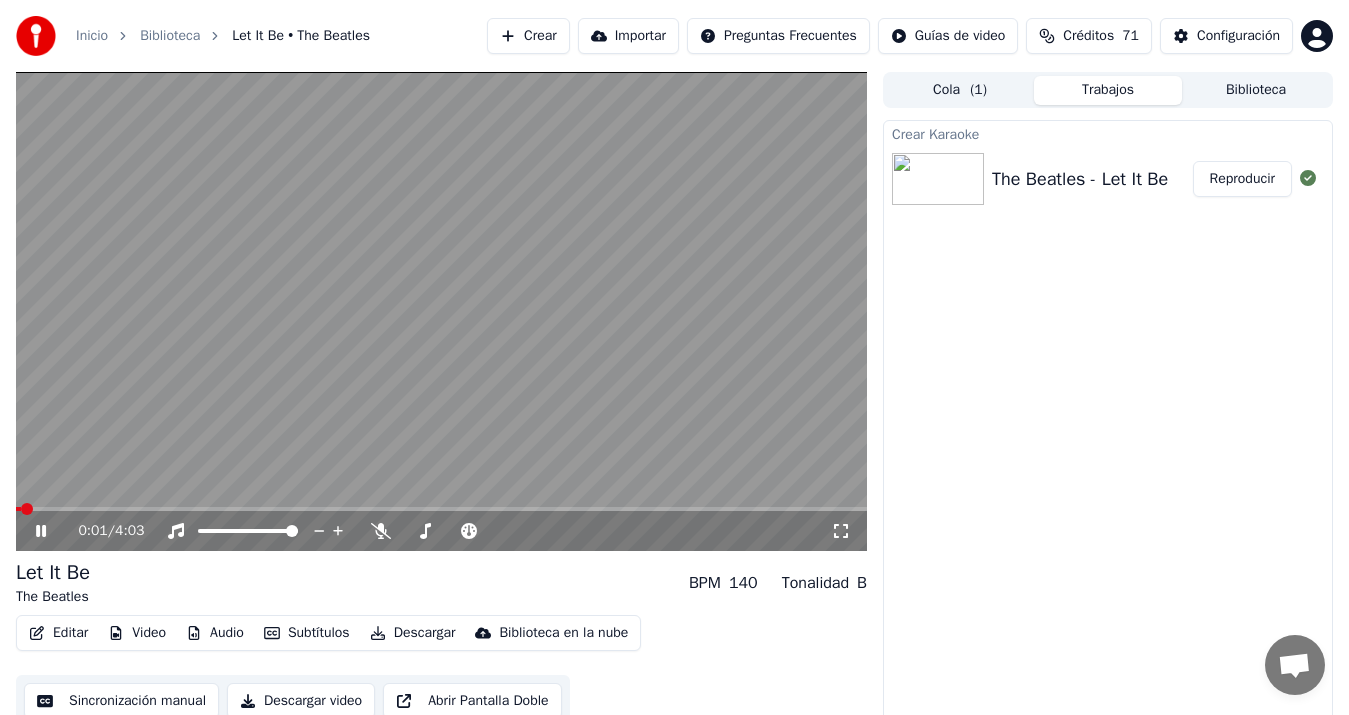 click on "Descargar video" at bounding box center [301, 701] 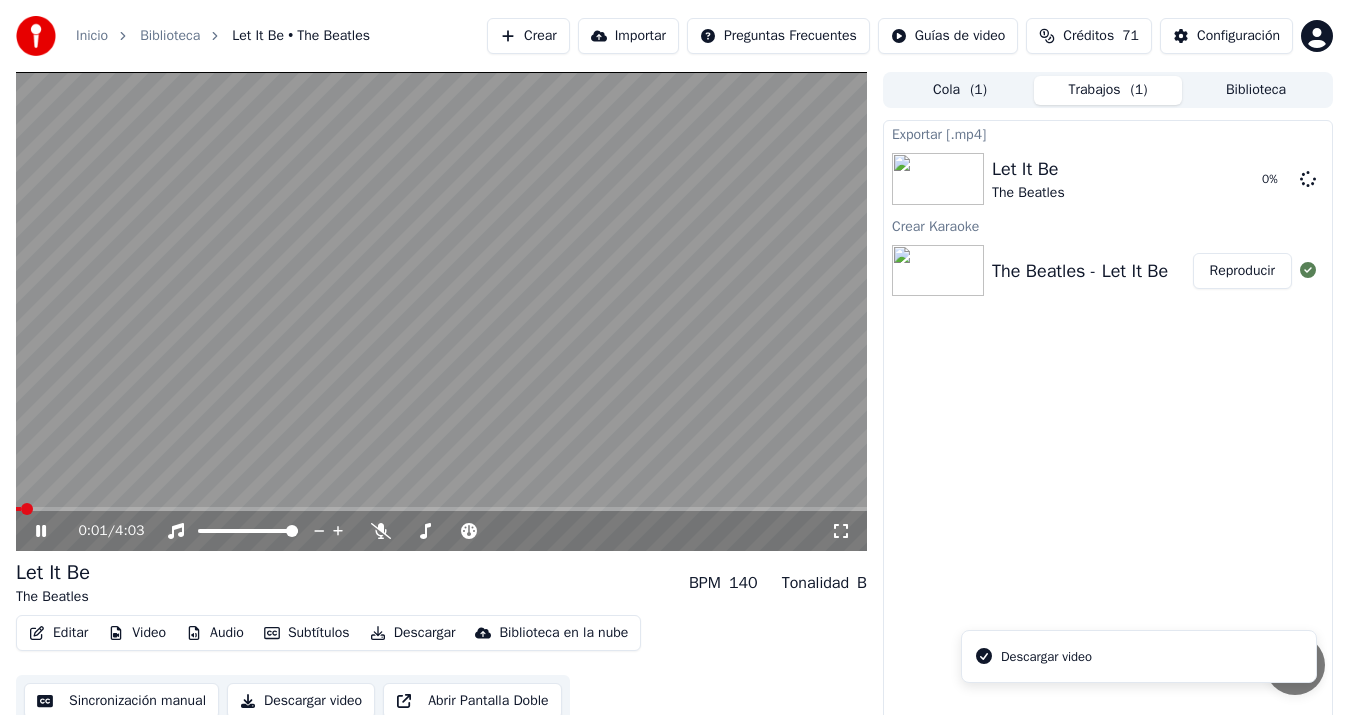 click at bounding box center [441, 311] 